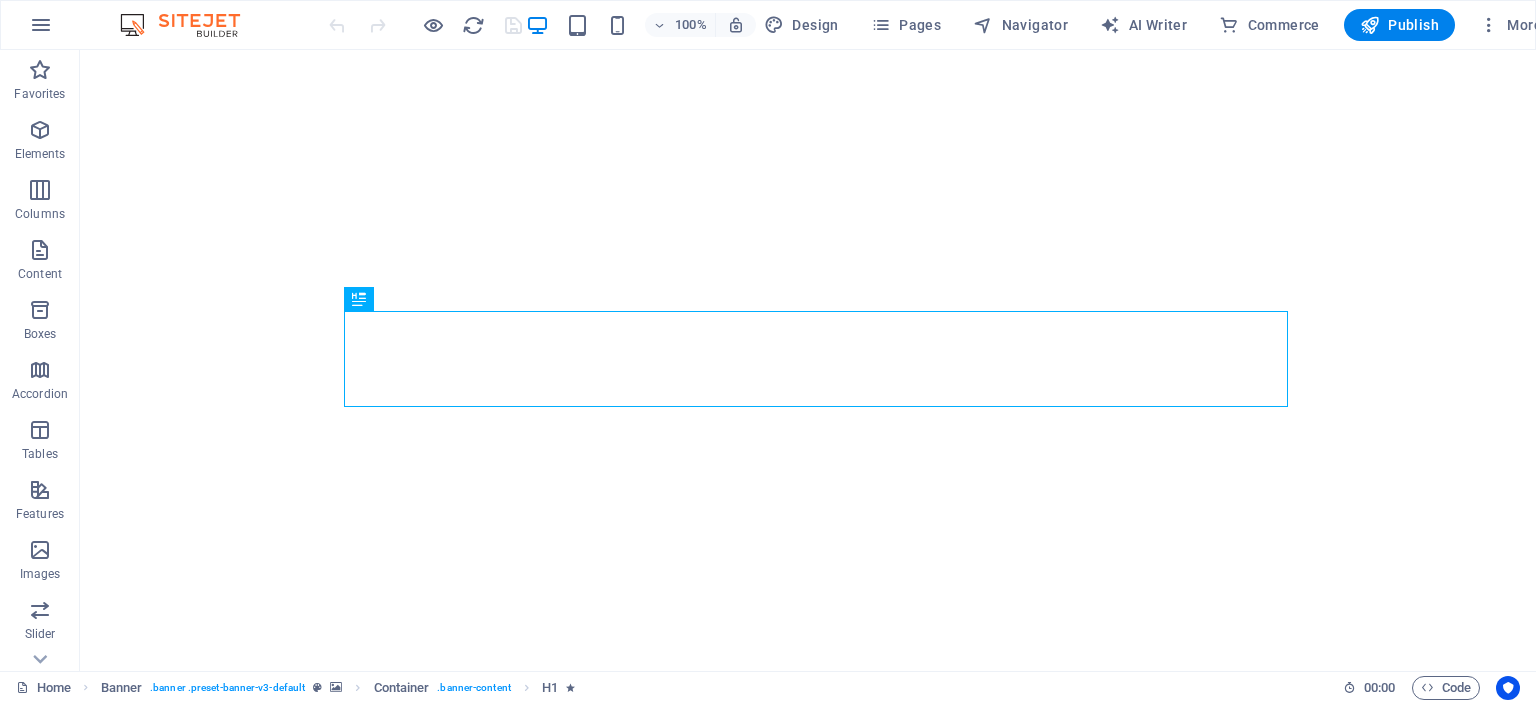 scroll, scrollTop: 0, scrollLeft: 0, axis: both 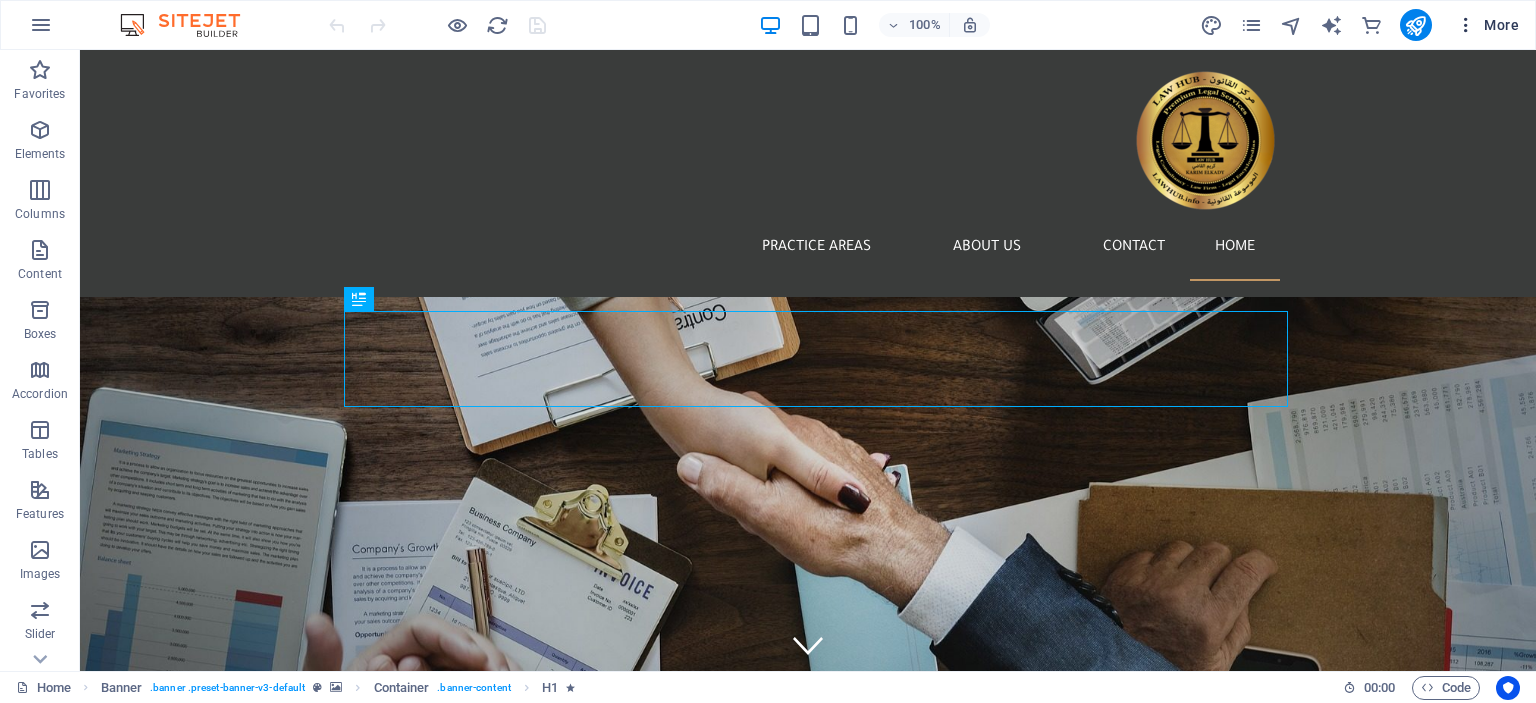 click at bounding box center [1466, 25] 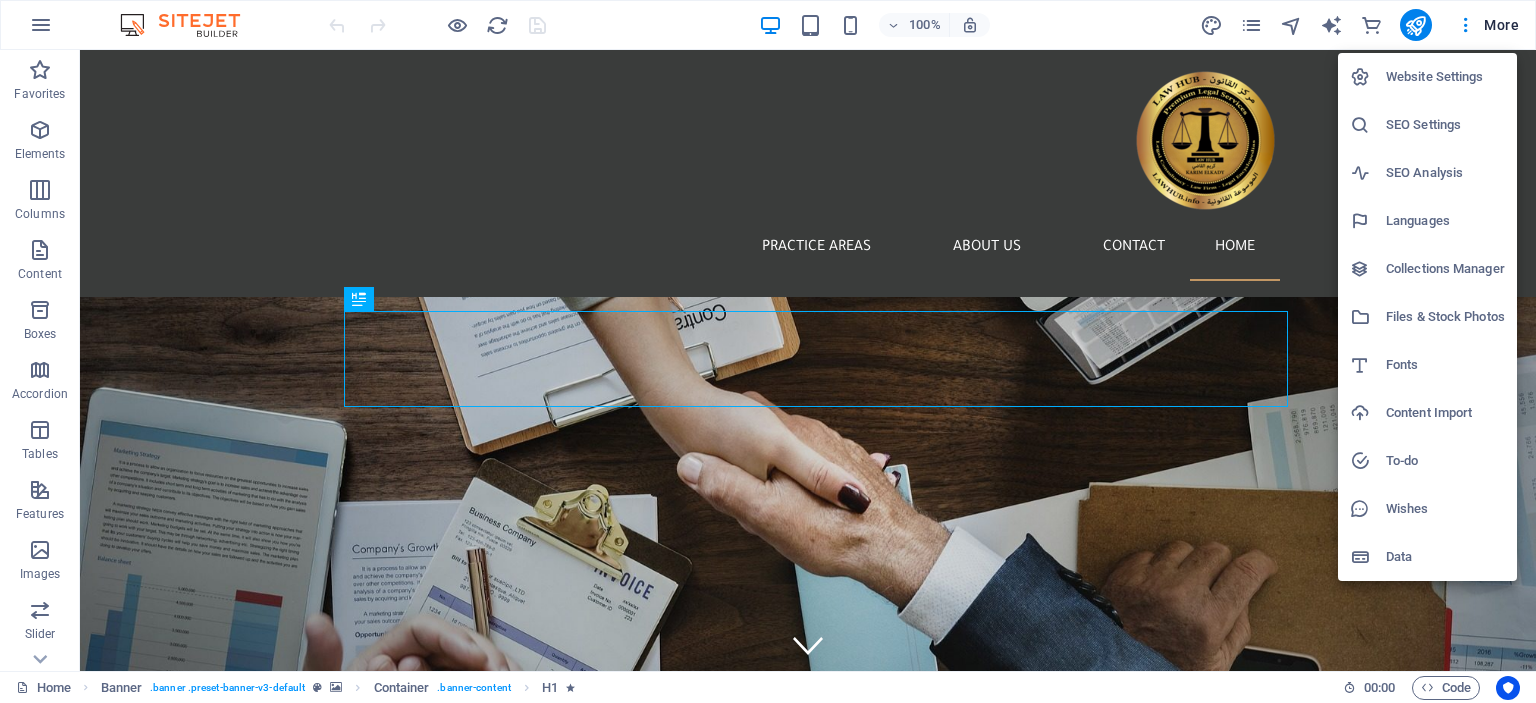 click at bounding box center (768, 351) 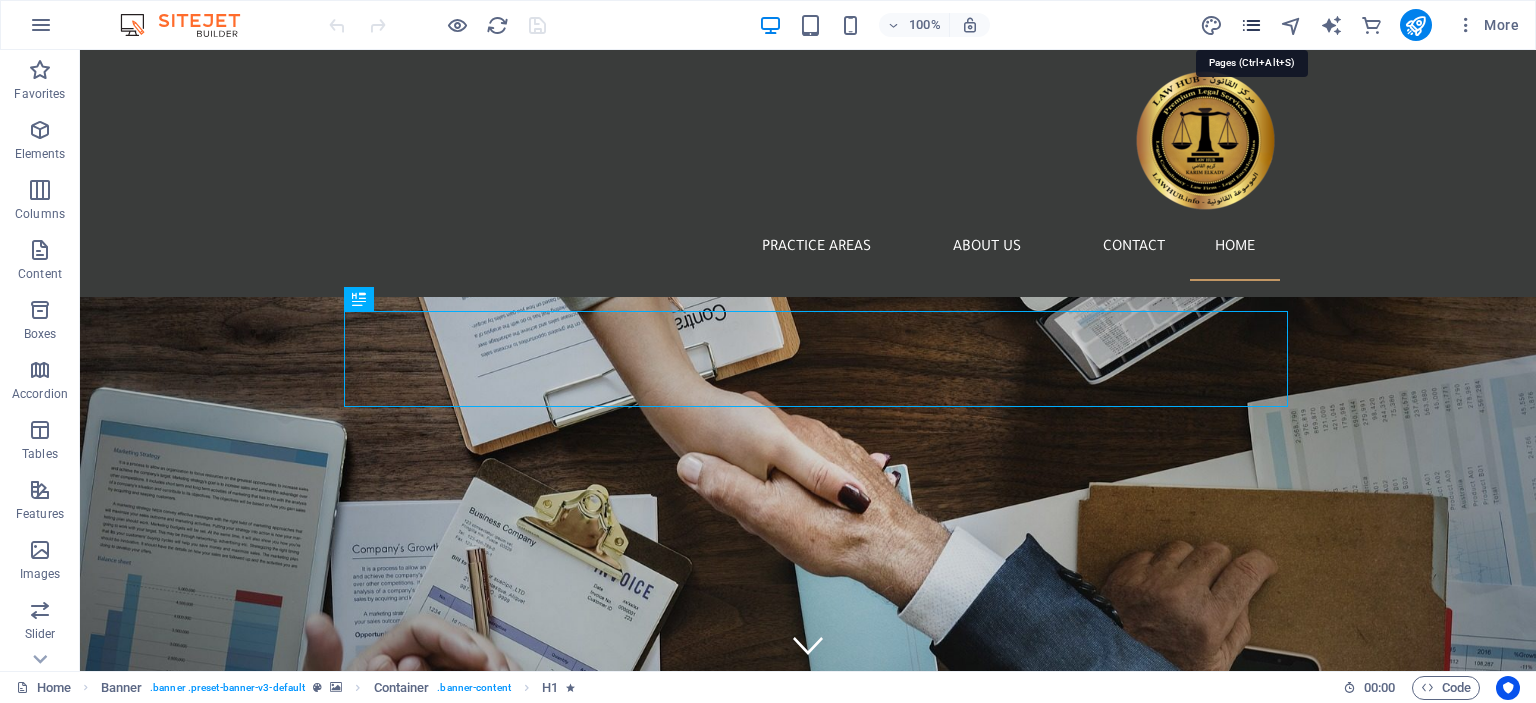 click at bounding box center (1251, 25) 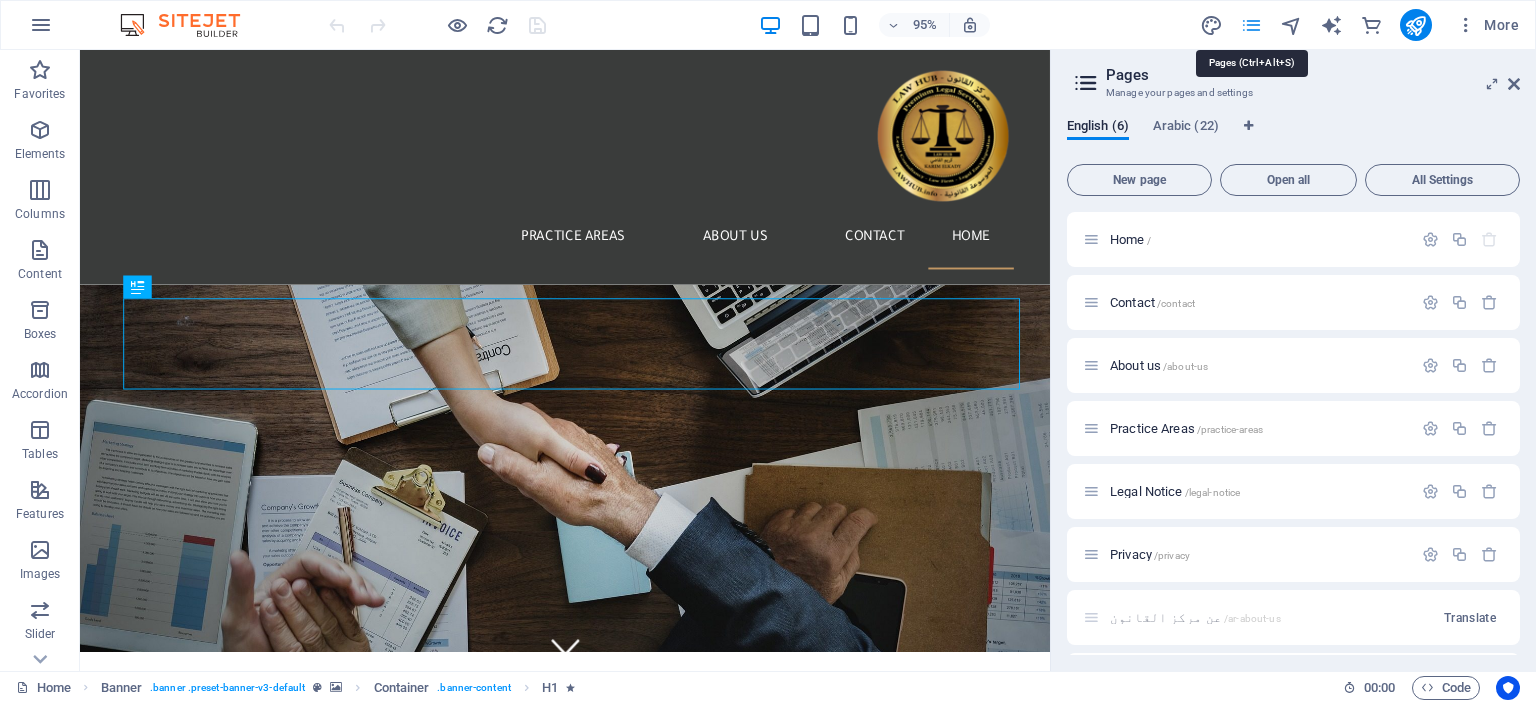 click at bounding box center [1251, 25] 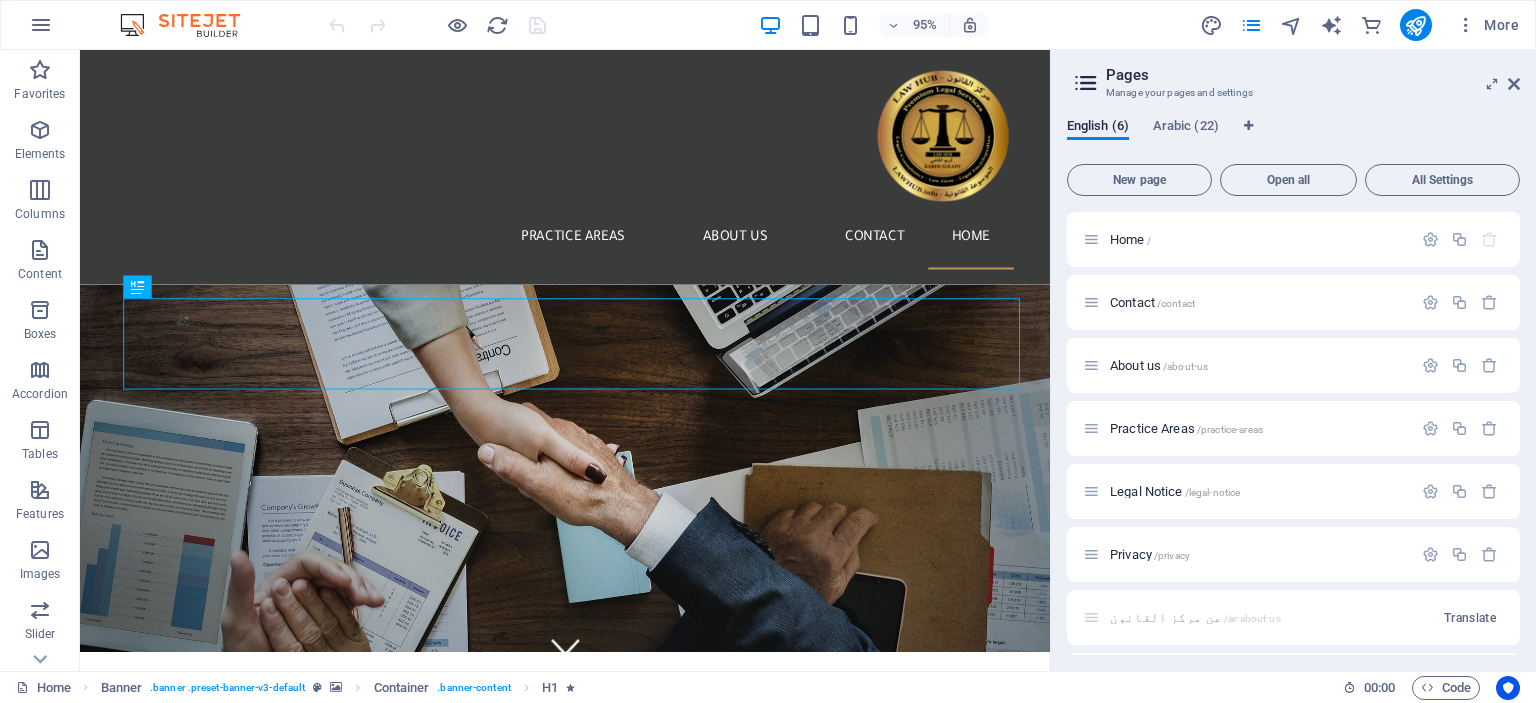 click on "English (6) Arabic (22) New page Open all All Settings Home / Contact /contact About us /about-us Practice Areas /practice-areas Legal Notice /legal-notice Privacy /privacy About us /ar-about-us Translate Services /services Translate Contact us /ar-contact-us Translate Lawsuit for signature verification /service-11 Translate Legal consultations /service-12 Translate Drafting and reviewing all types of contracts /service-13 Translate Company formation /service-14 Translate Security inquiry /service-15 Translate Drafting lawsuits and preparing memorandums and appeals /service-16 Translate Trademark registration /service-17 Translate Real estate registration and documentation /service-18 Translate Foreign marriage documentation /service-19 Translate Criminal cases /service-20 Translate Civil cases /service-21 Translate /service-22" at bounding box center [1293, 386] 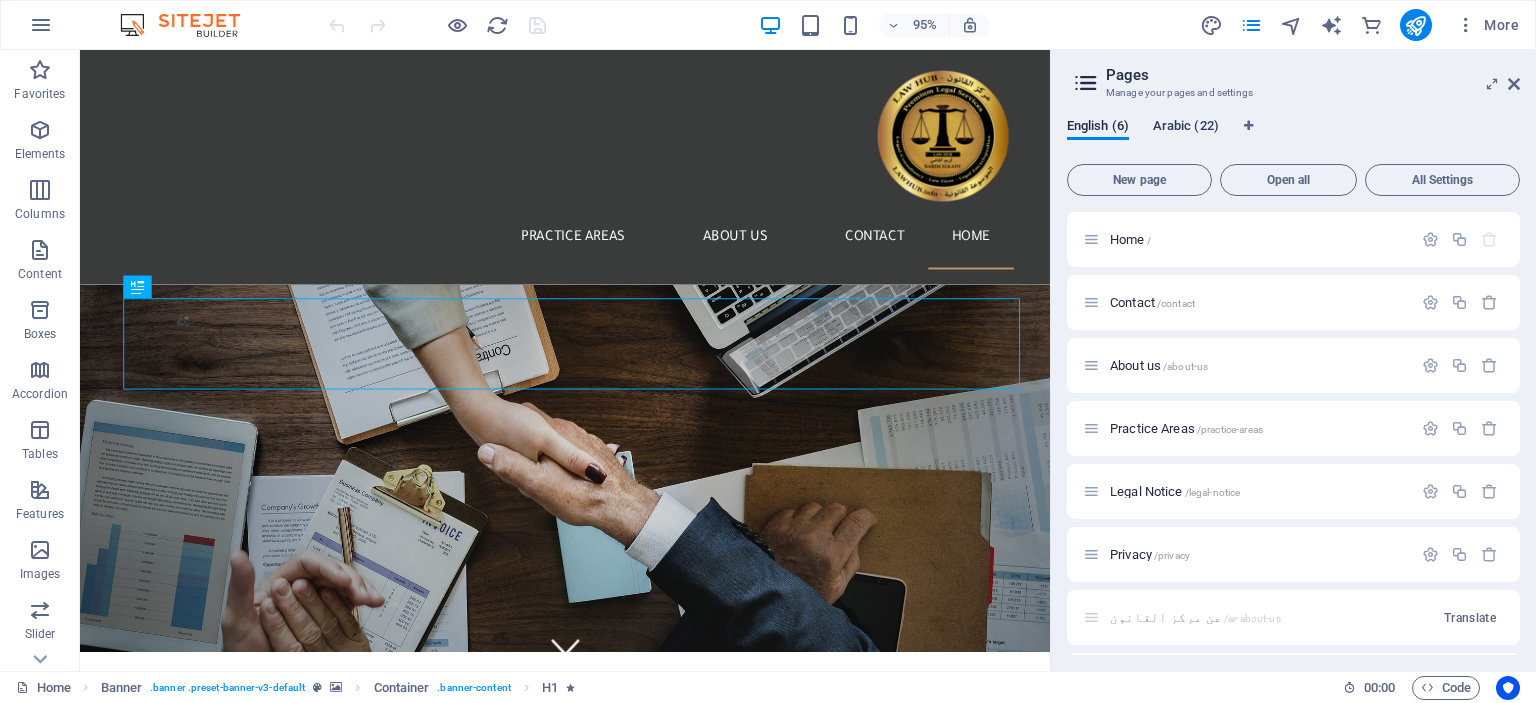 click on "Arabic (22)" at bounding box center [1186, 128] 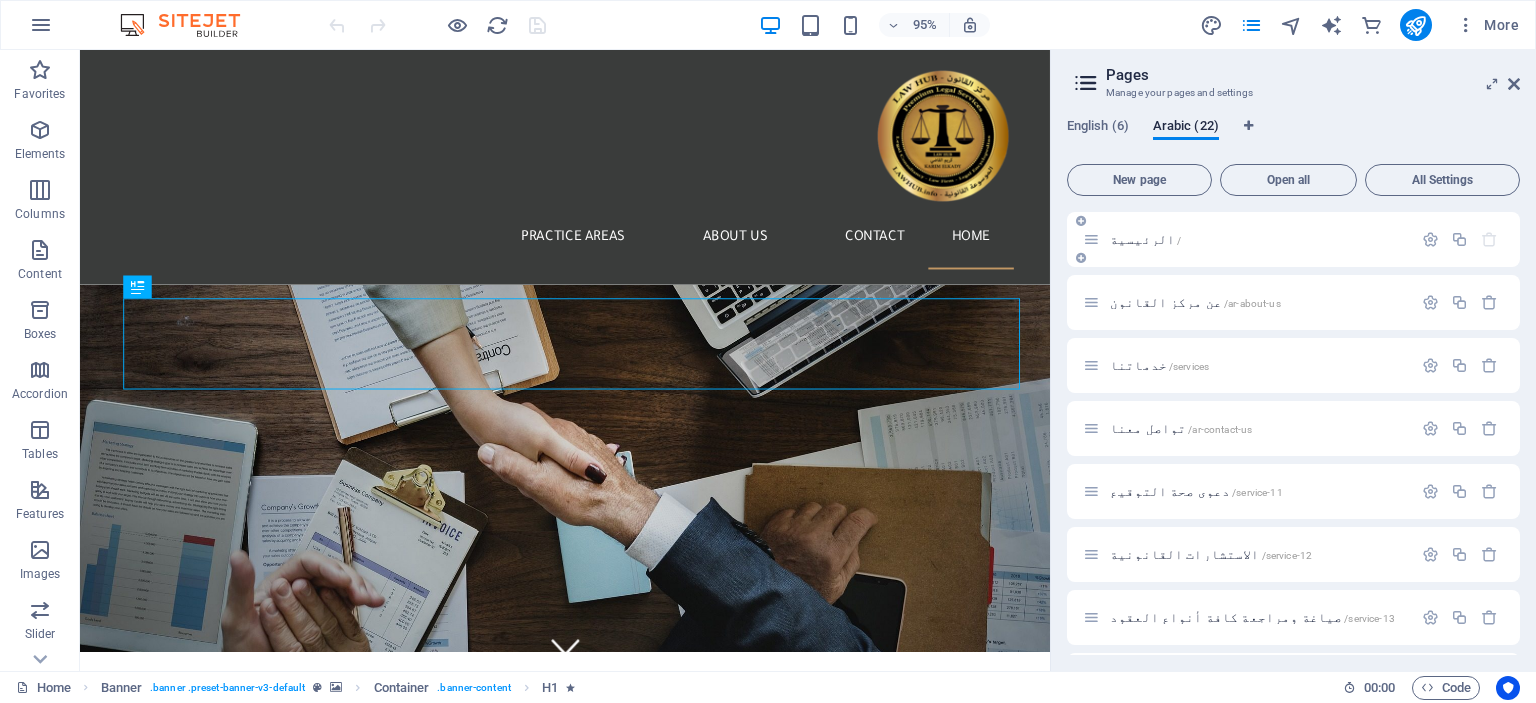 click on "/" at bounding box center (1179, 240) 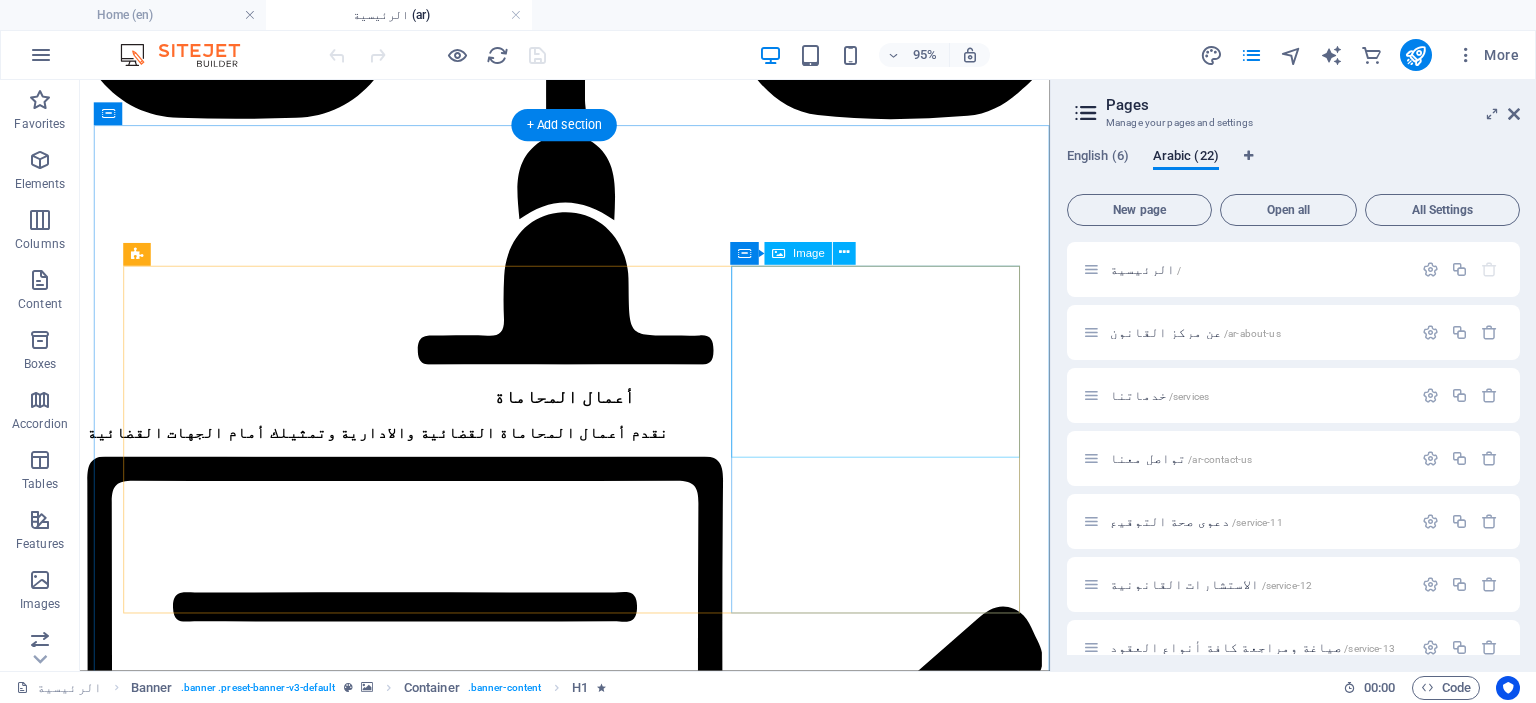 scroll, scrollTop: 1864, scrollLeft: 0, axis: vertical 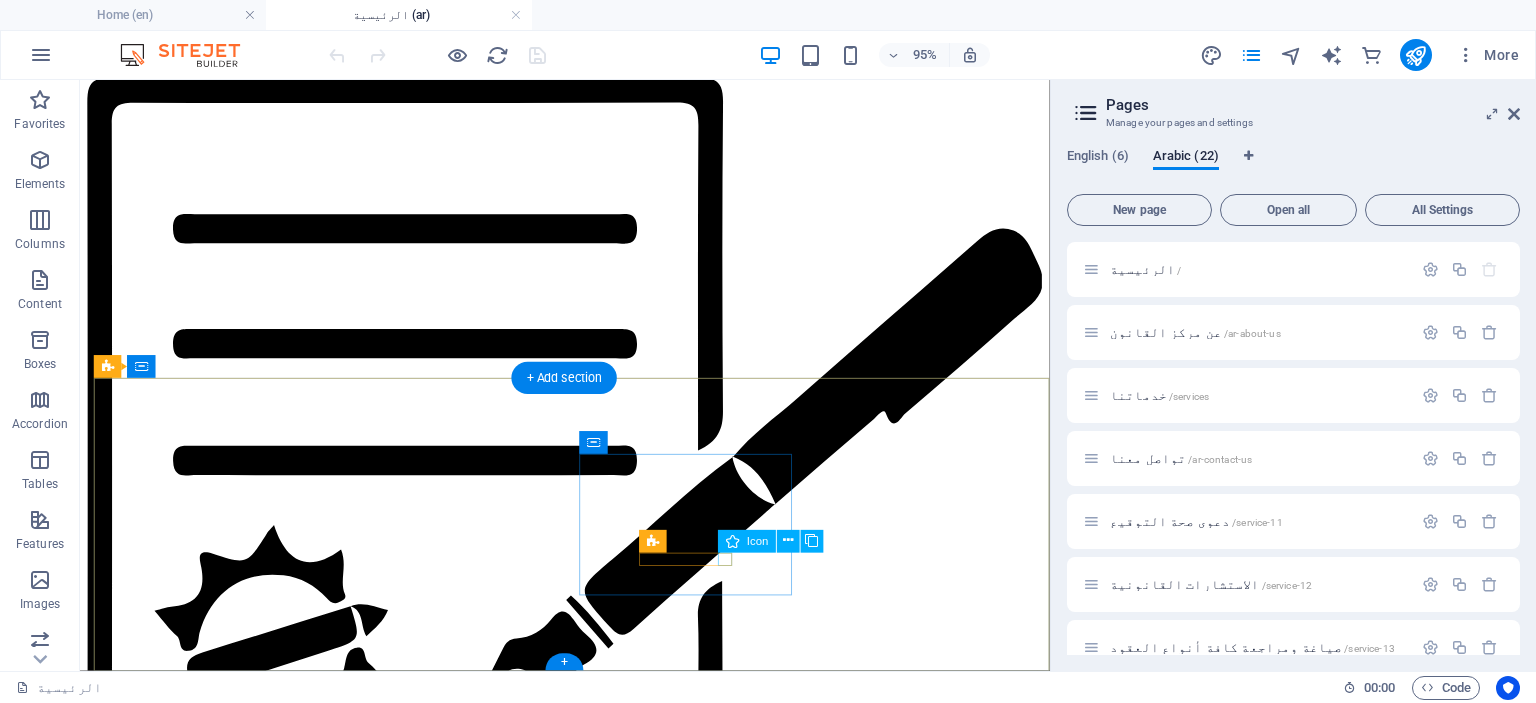 click at bounding box center (590, 7191) 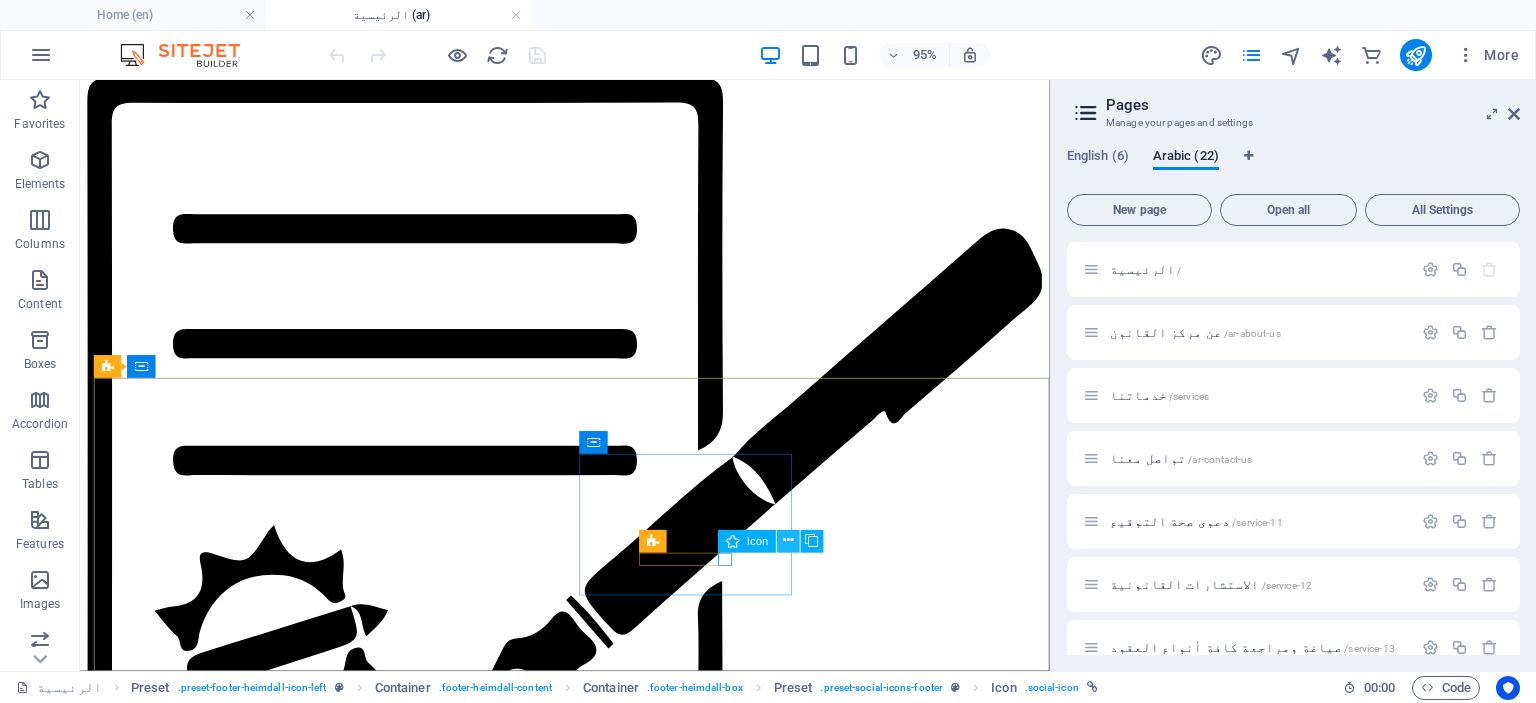 click at bounding box center [789, 542] 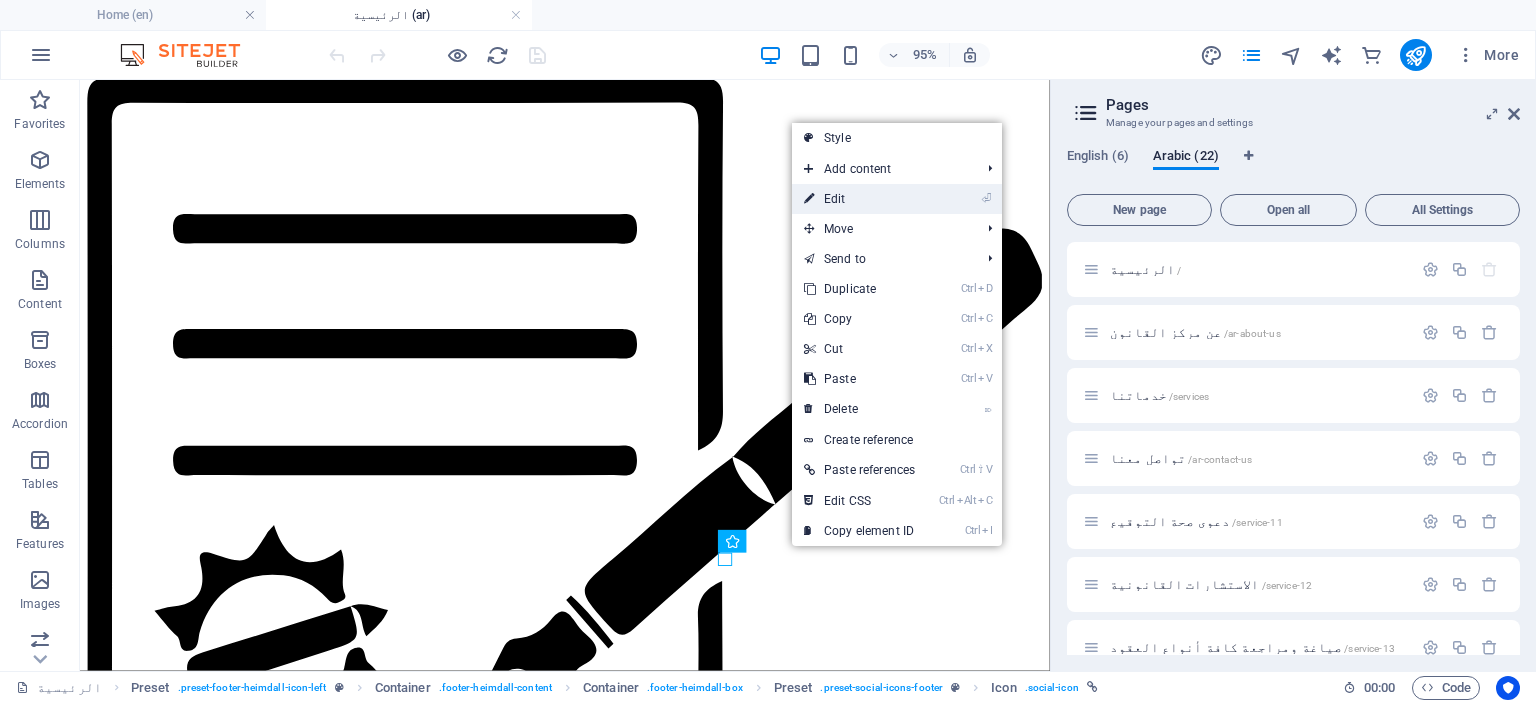 drag, startPoint x: 849, startPoint y: 184, endPoint x: 727, endPoint y: 222, distance: 127.78106 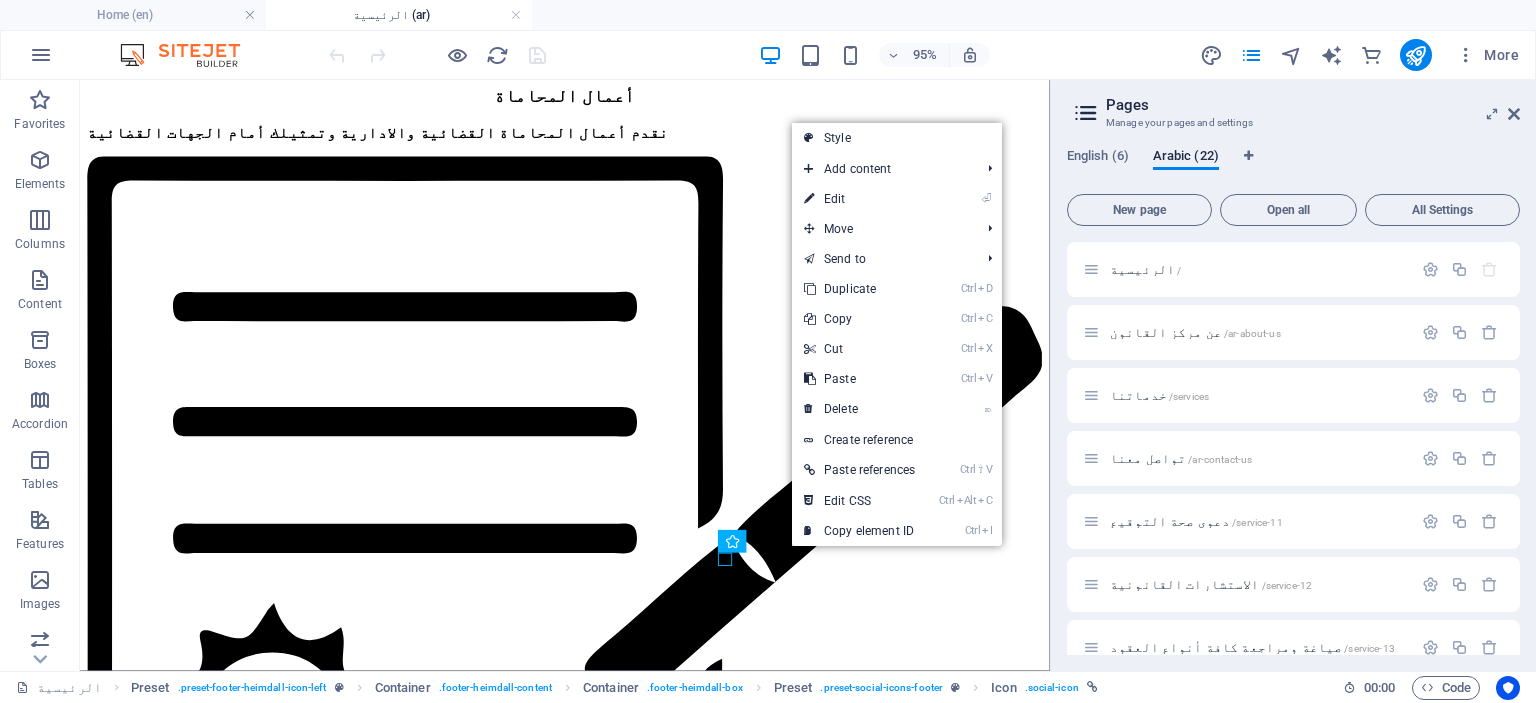 select on "xMidYMid" 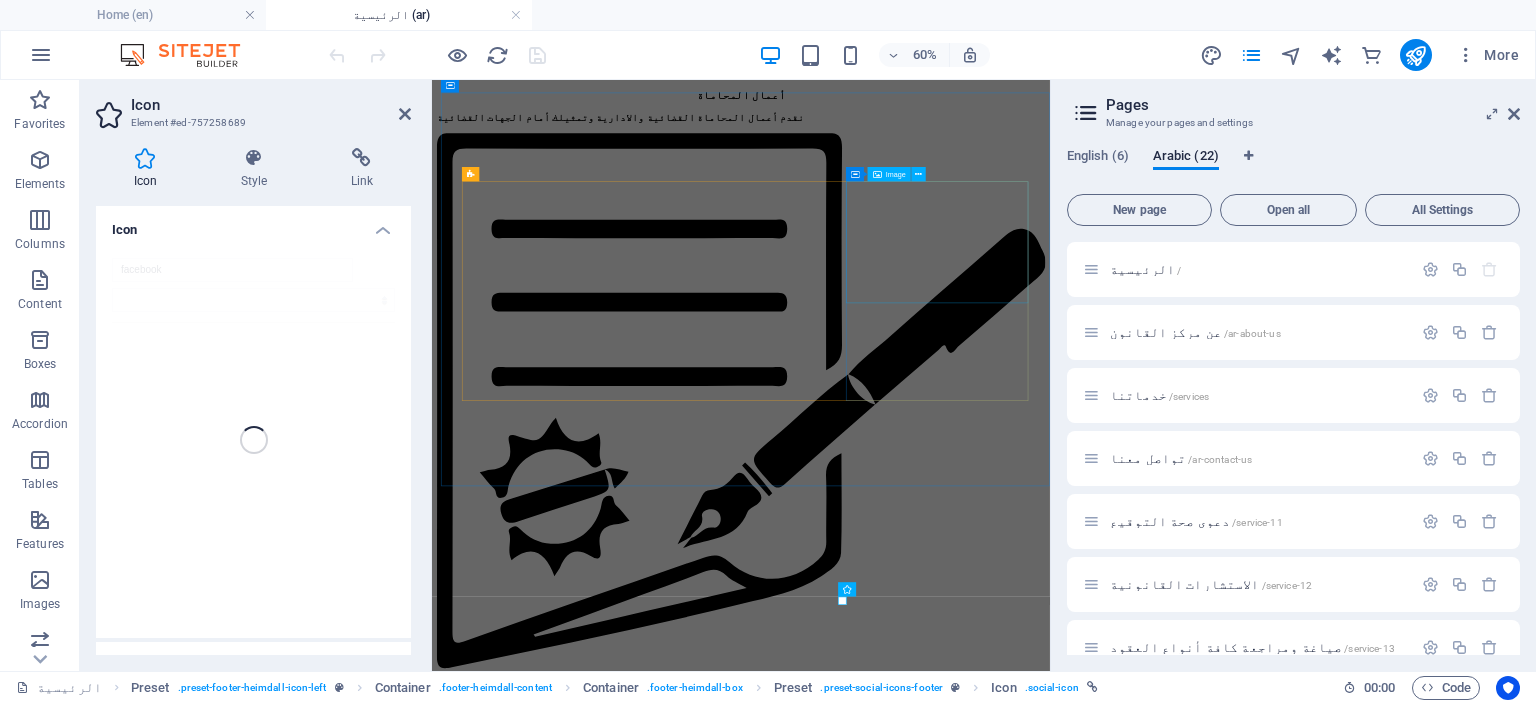 scroll, scrollTop: 1584, scrollLeft: 0, axis: vertical 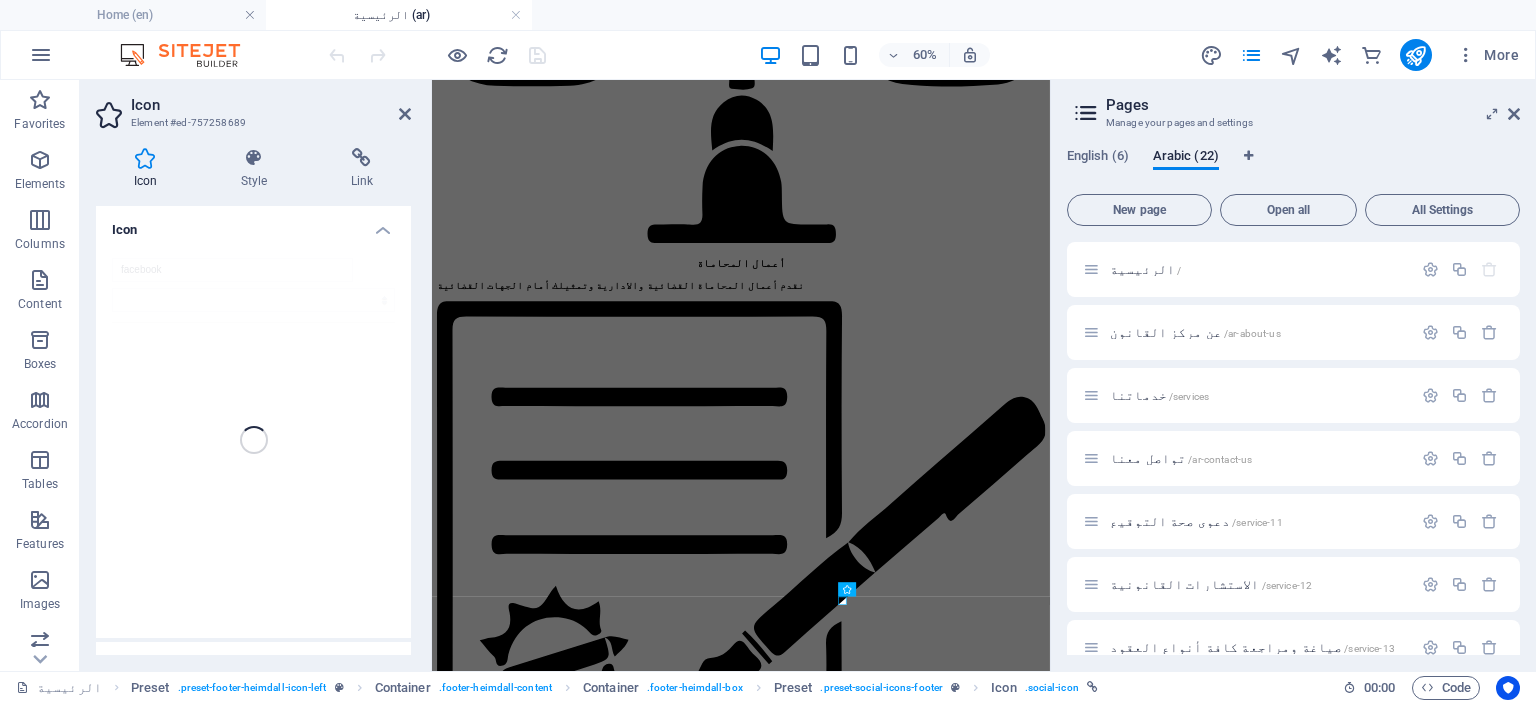 click on "Pages Manage your pages and settings English (6) Arabic (22) New page Open all All Settings الرئيسية / عن مركز القانون /ar-about-us خدماتنا /services تواصل معنا /ar-contact-us دعوى صحة التوقيع /service-11 الاستشارات القانونية /service-12 صياغة ومراجعة كافة أنواع العقود /service-13 تأسيس الشركات /service-14 الاستعلام الأمنى /service-15 صياغة صحف الدعاوى واعداد المذكرات والطعون /service-16 تسجيل العلامة التجارية /service-17 أعمال الشهر العقاري والتوثيق /service-18 توثيق زواج الأجانب /service-19 القضايا الجنائية /service-20 القضايا المدنية /service-21 قضايا الأحوال الشخصية والاسرة /service-22 القضايا العمالية /service-23 قضايا الإيجارات /service-24 قضايا المنازعات العقارية /service-25" at bounding box center (1293, 375) 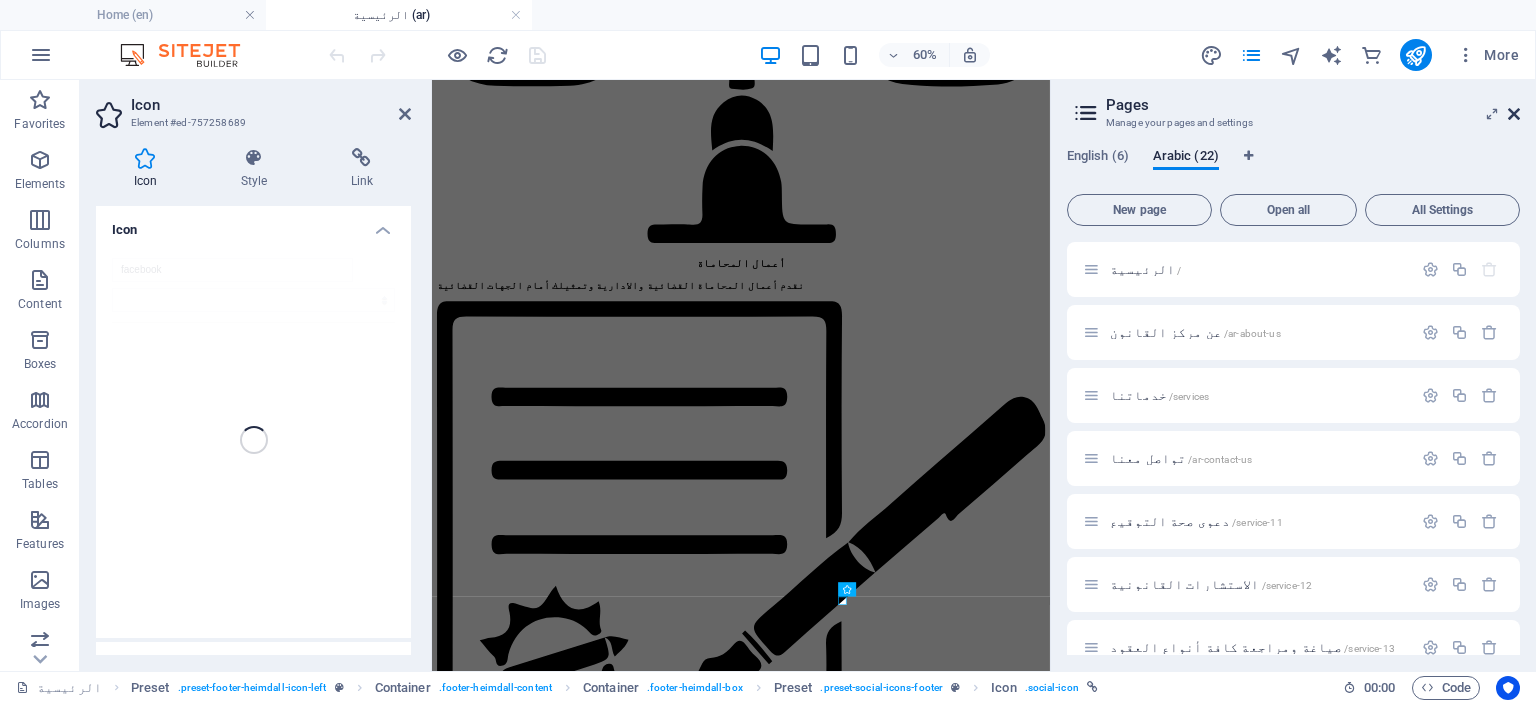 drag, startPoint x: 1513, startPoint y: 114, endPoint x: 784, endPoint y: 109, distance: 729.01715 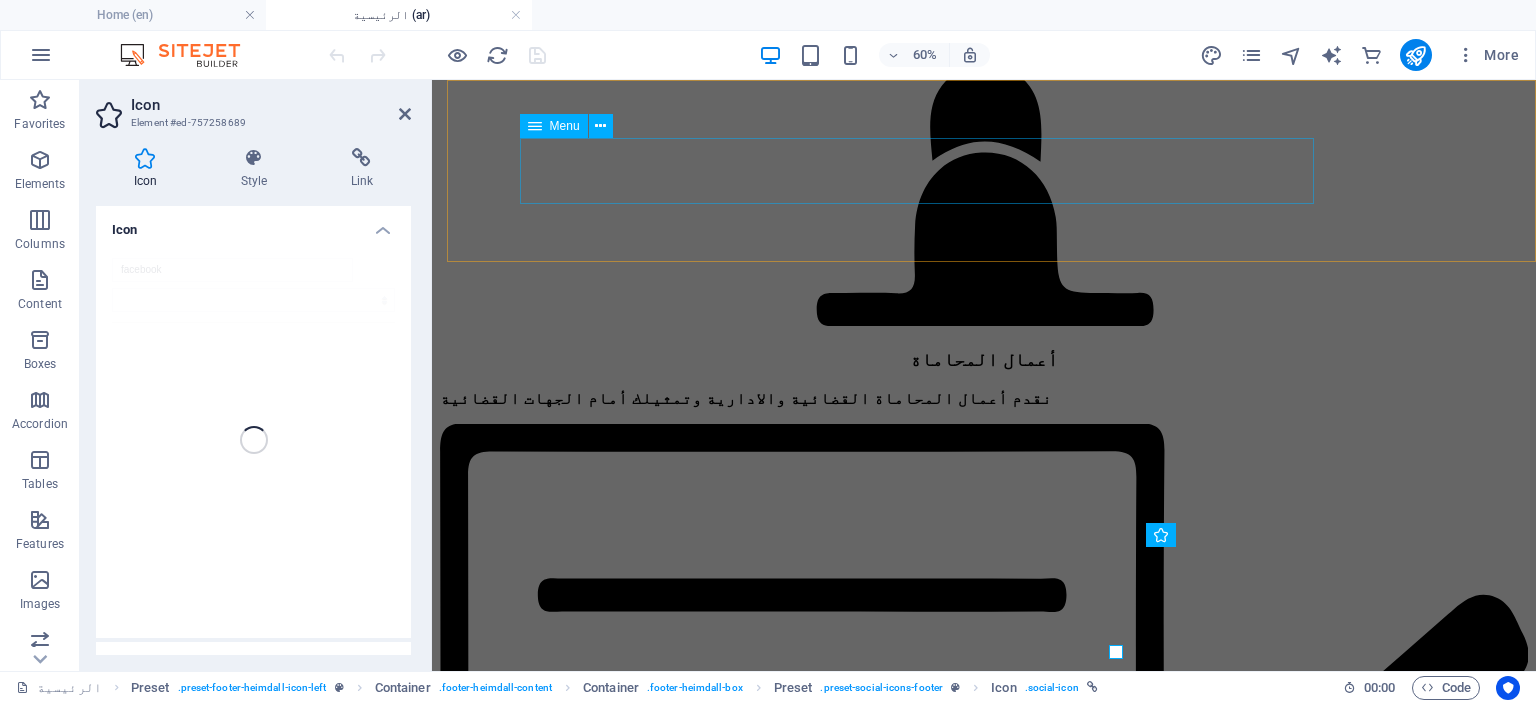 scroll, scrollTop: 1880, scrollLeft: 0, axis: vertical 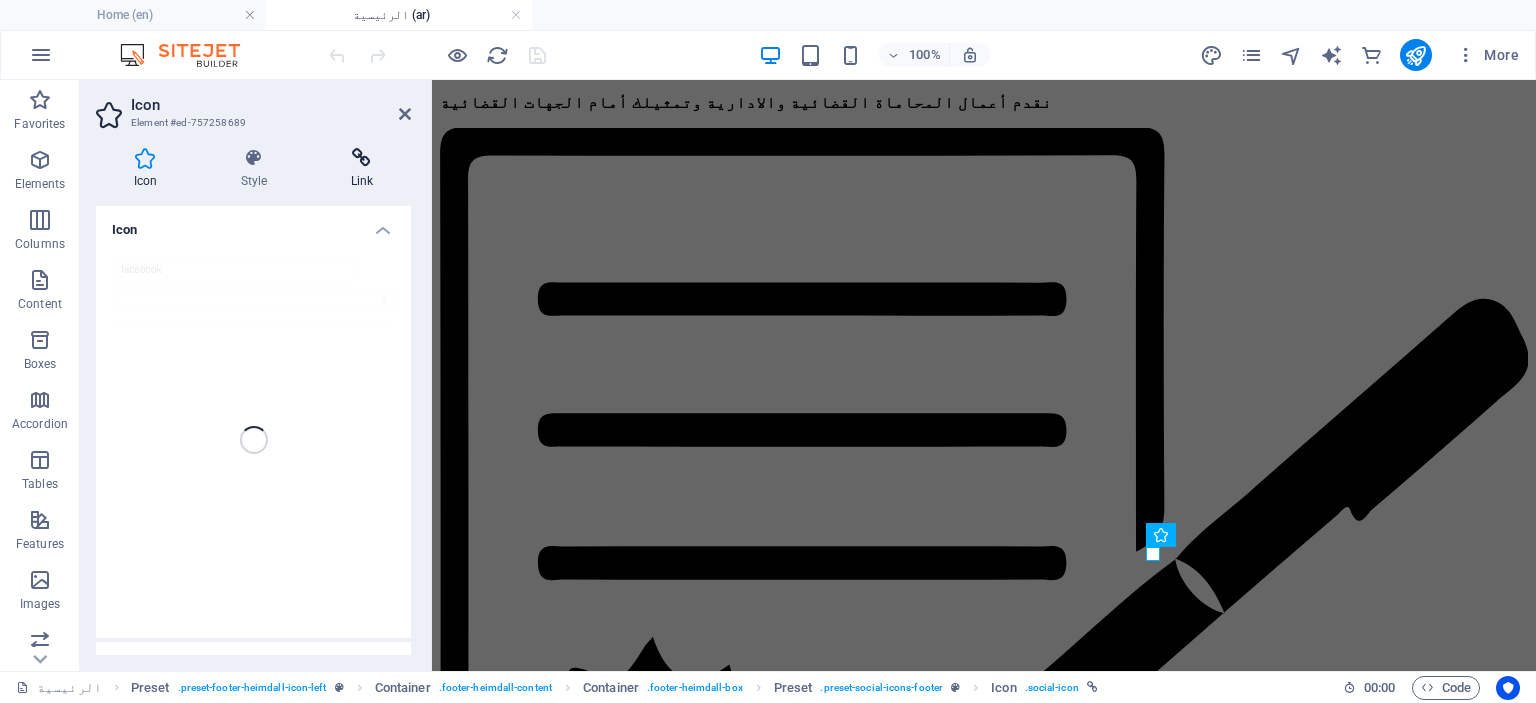 click on "Link" at bounding box center [362, 169] 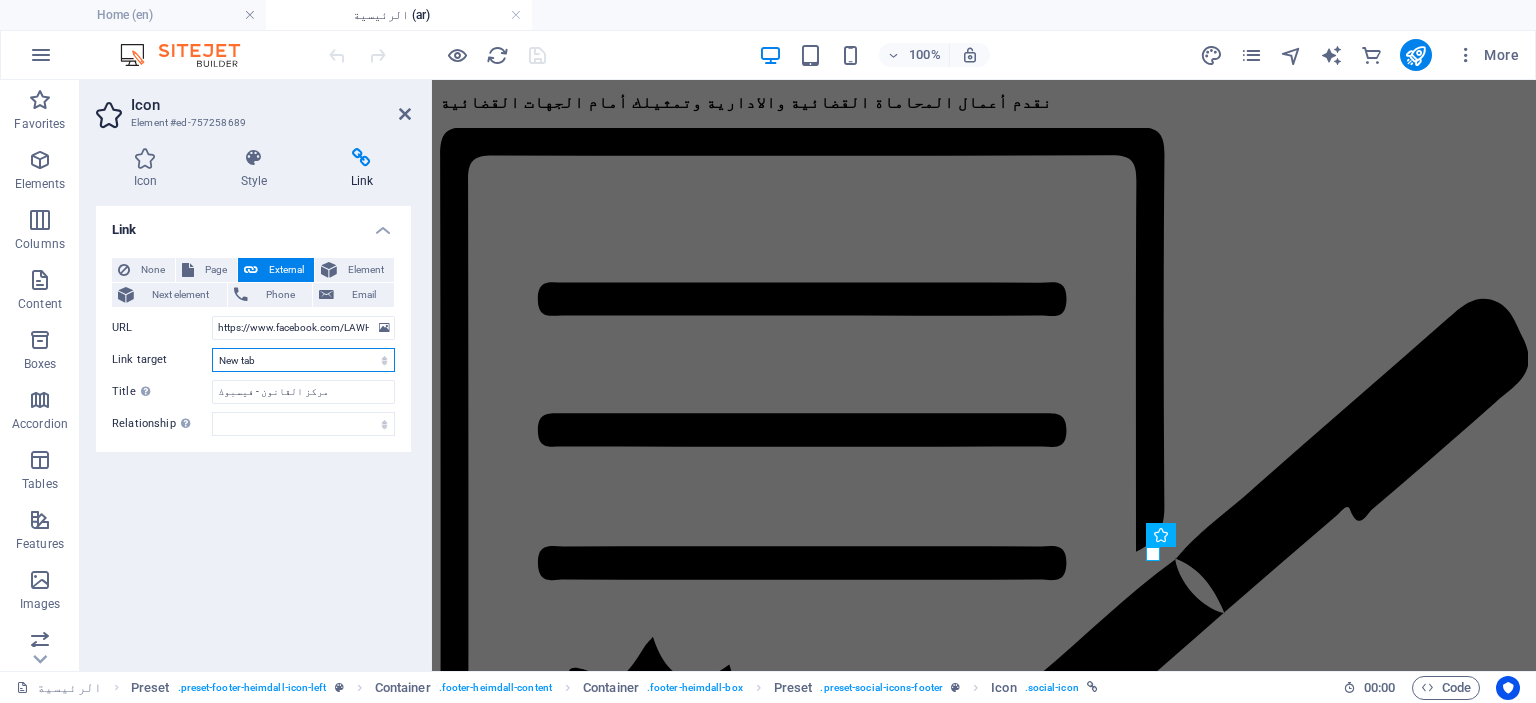 click on "New tab Same tab Overlay" at bounding box center [303, 360] 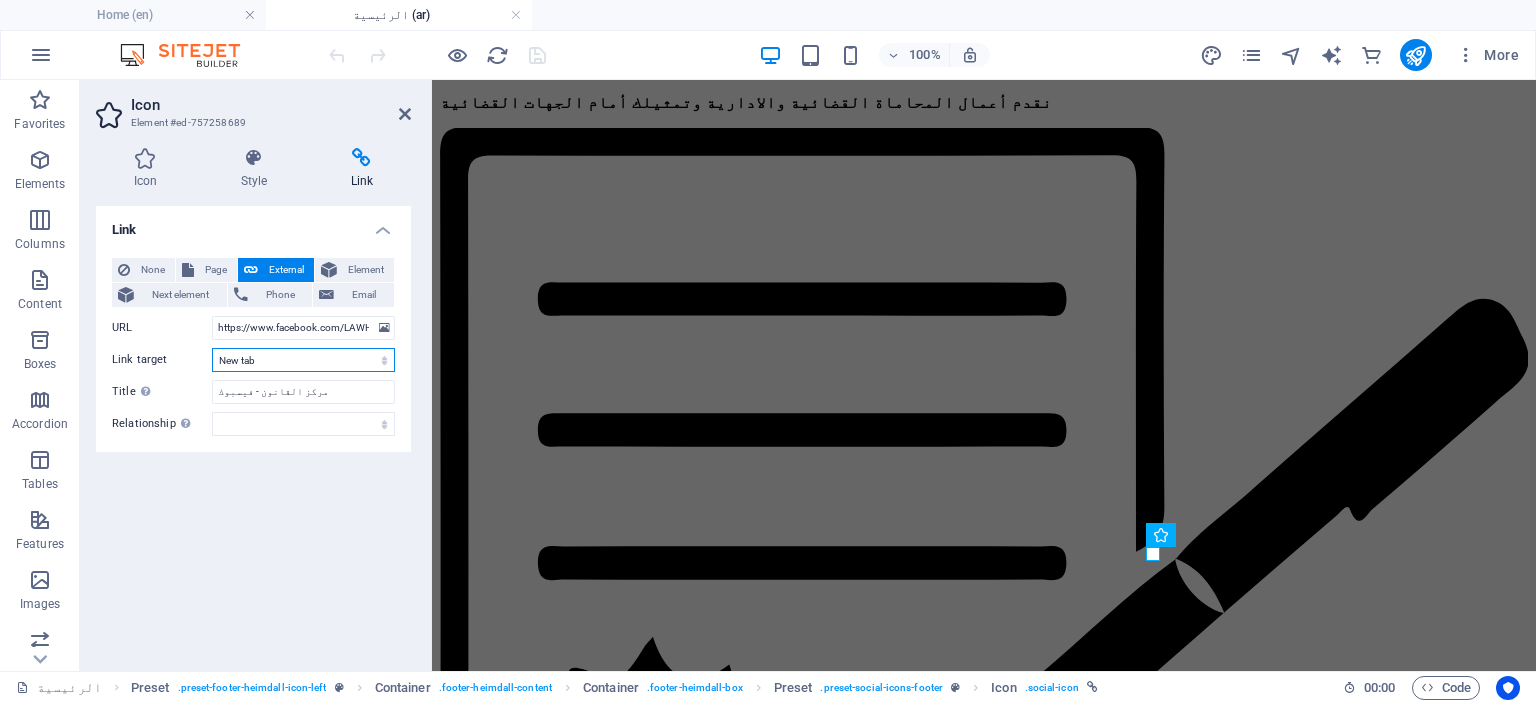 click on "New tab Same tab Overlay" at bounding box center (303, 360) 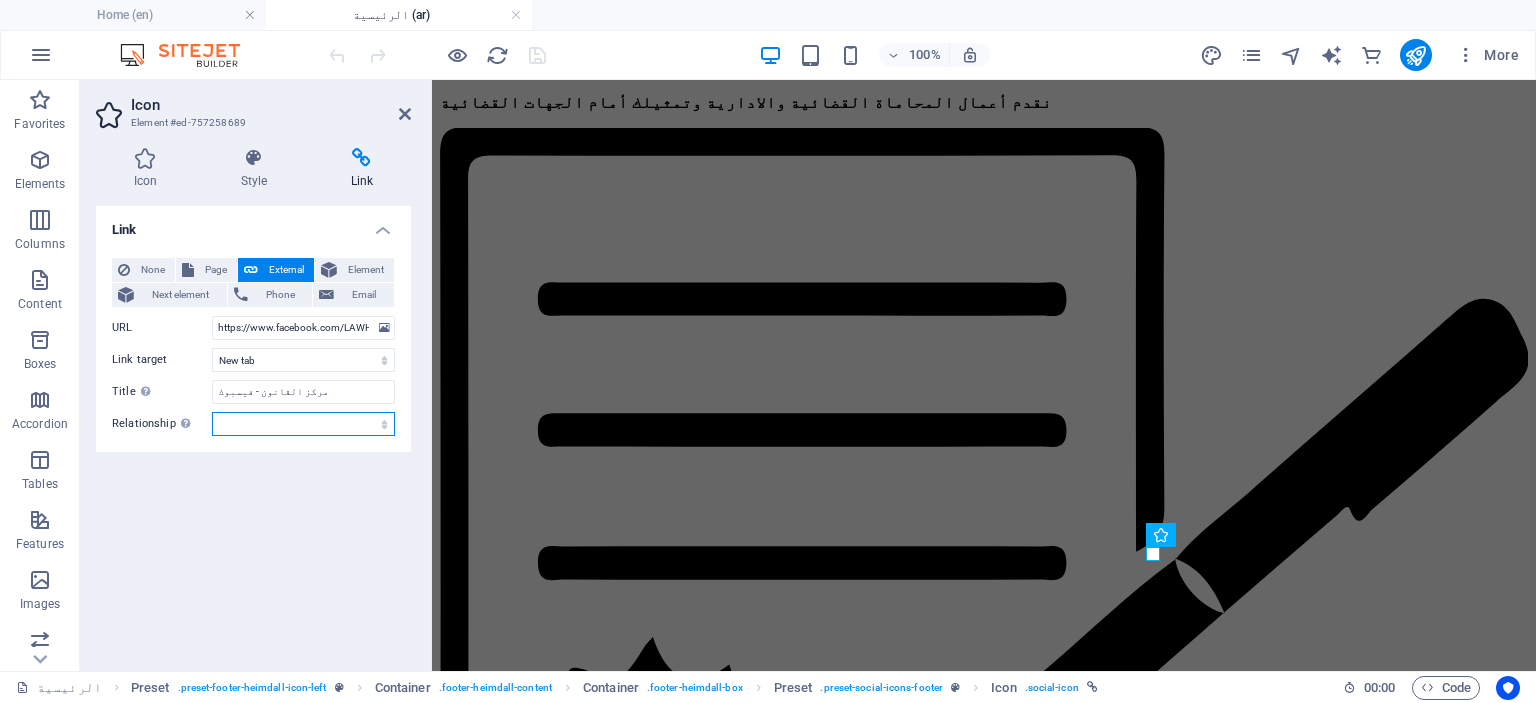 click on "alternate author bookmark external help license next nofollow noreferrer noopener prev search tag" at bounding box center (303, 424) 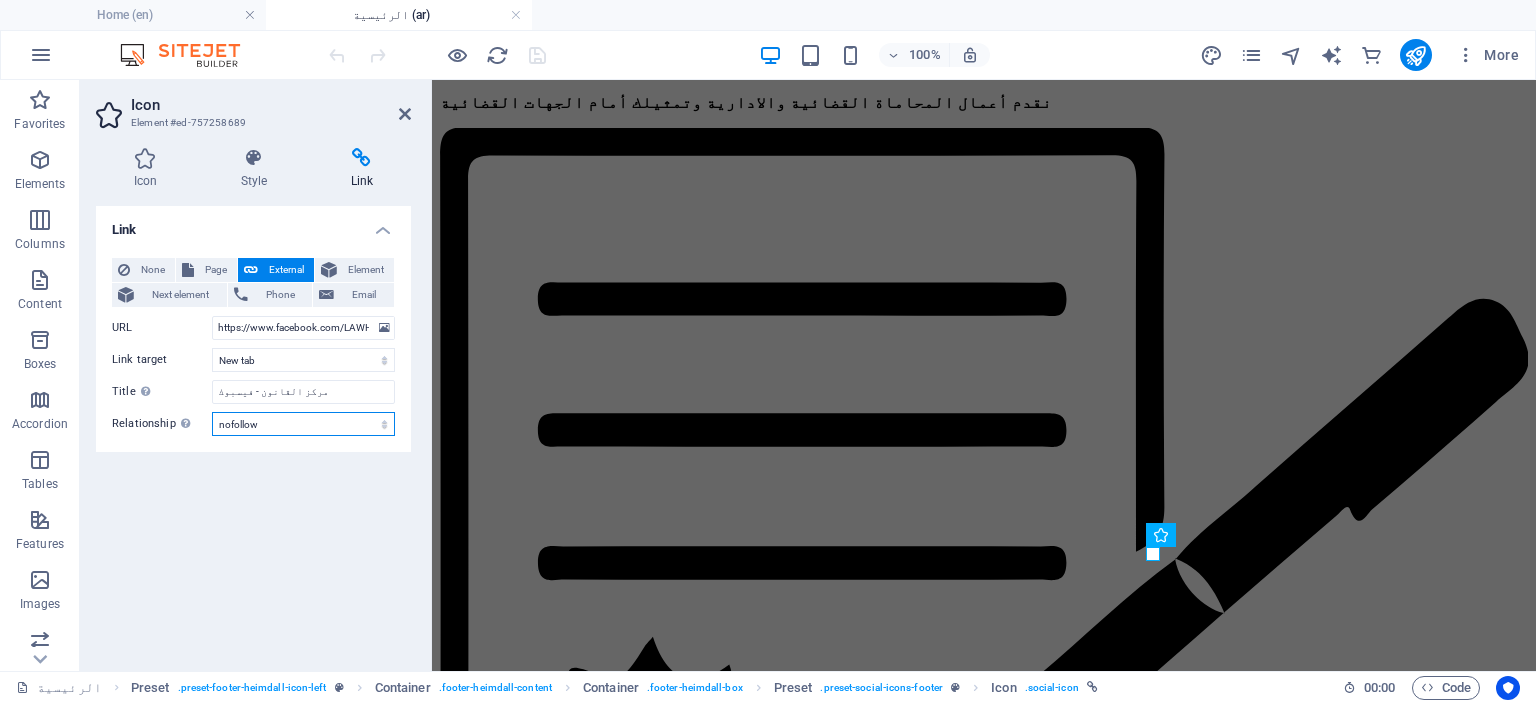 click on "alternate author bookmark external help license next nofollow noreferrer noopener prev search tag" at bounding box center [303, 424] 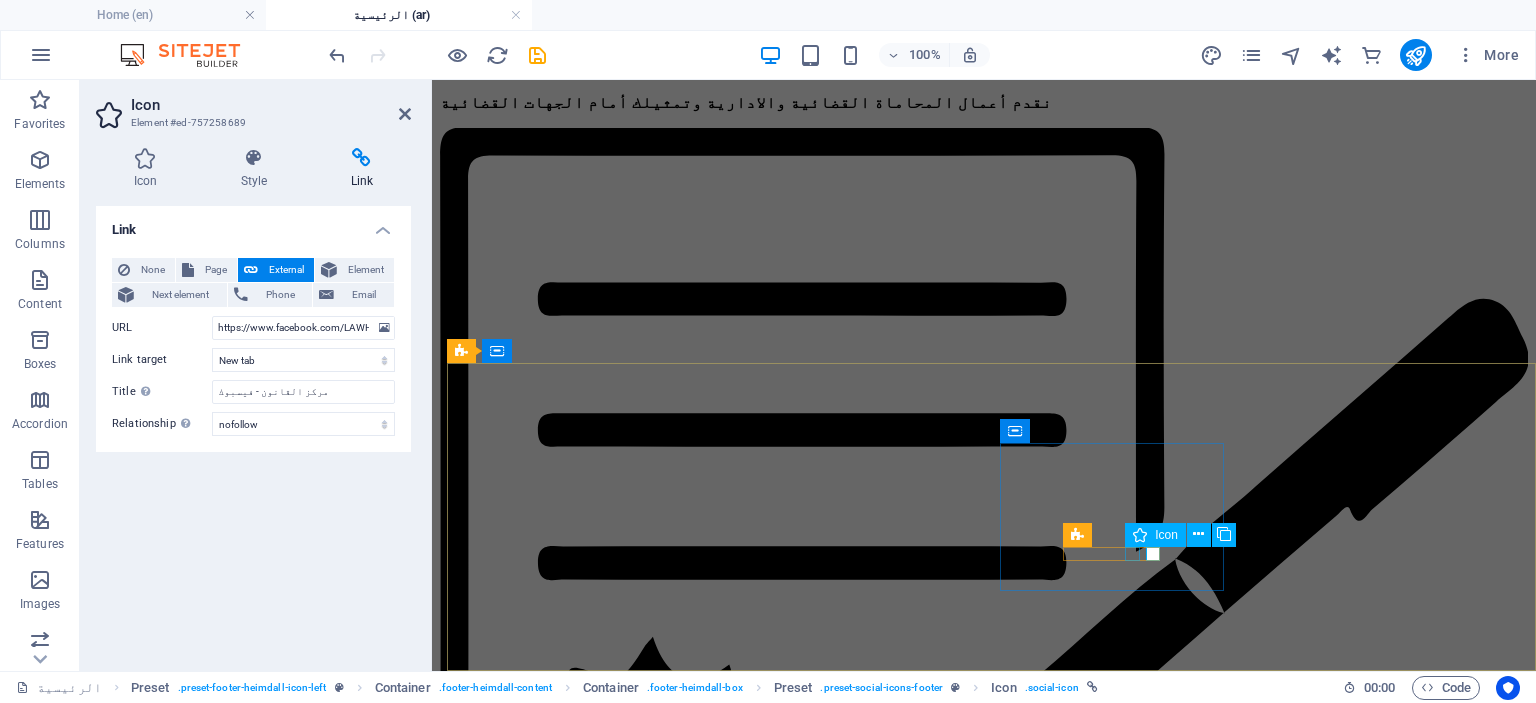 click at bounding box center [984, 9230] 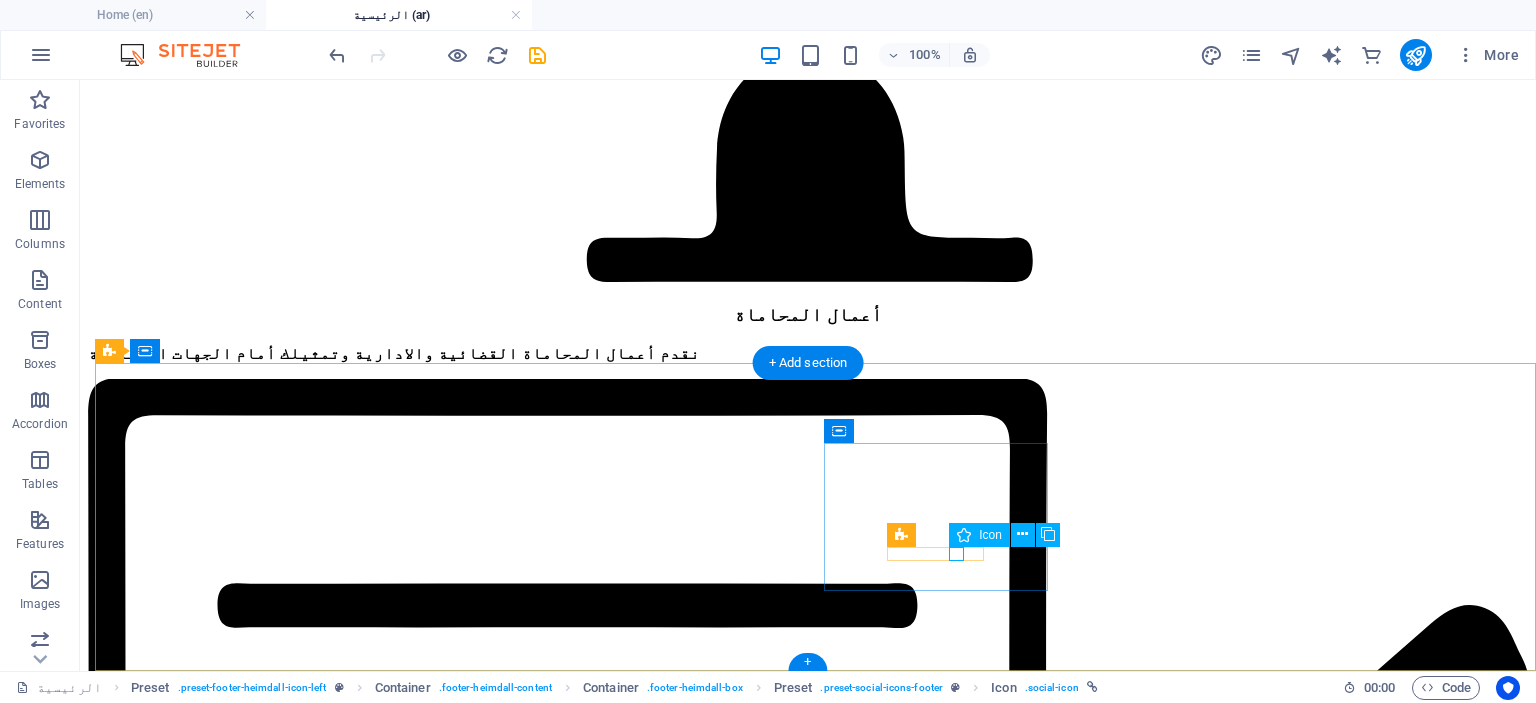 click at bounding box center [808, 11737] 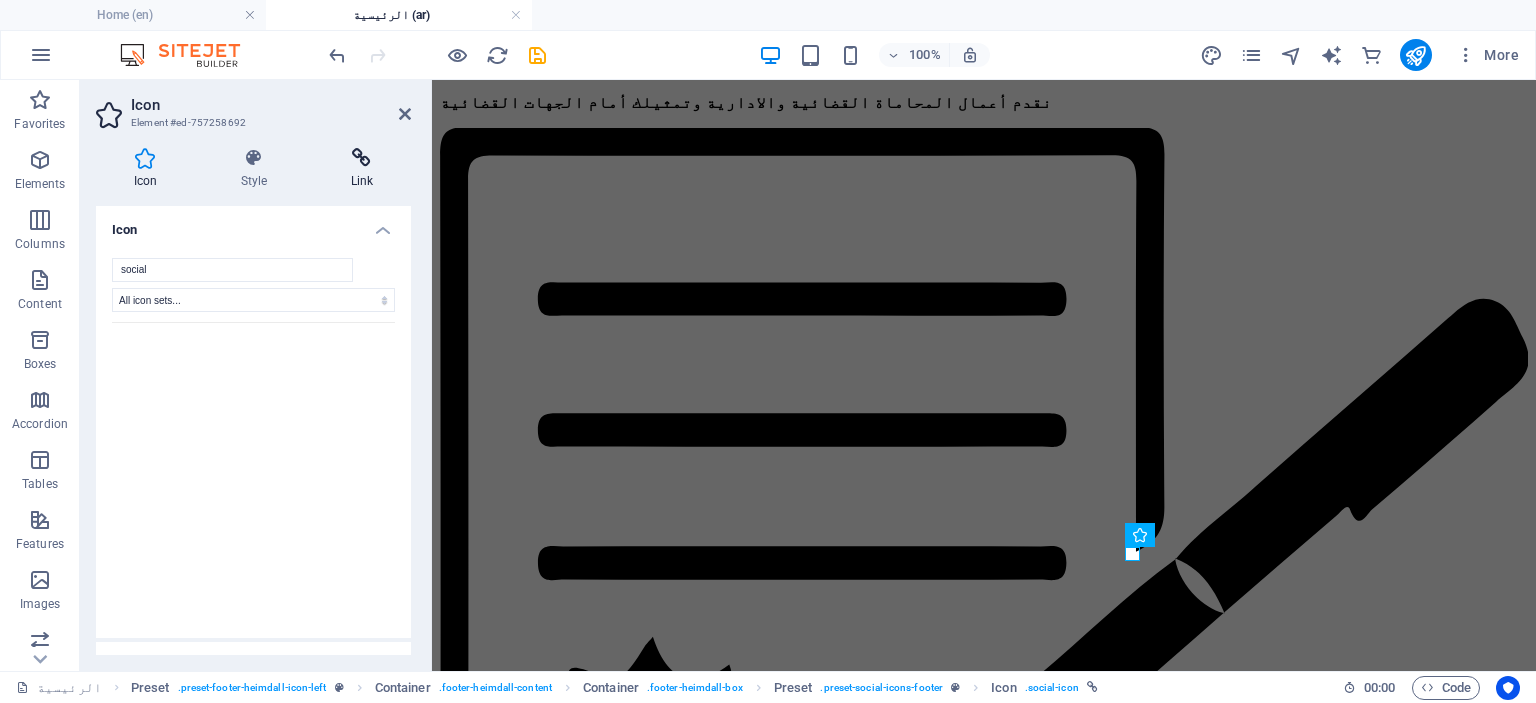 click at bounding box center [362, 158] 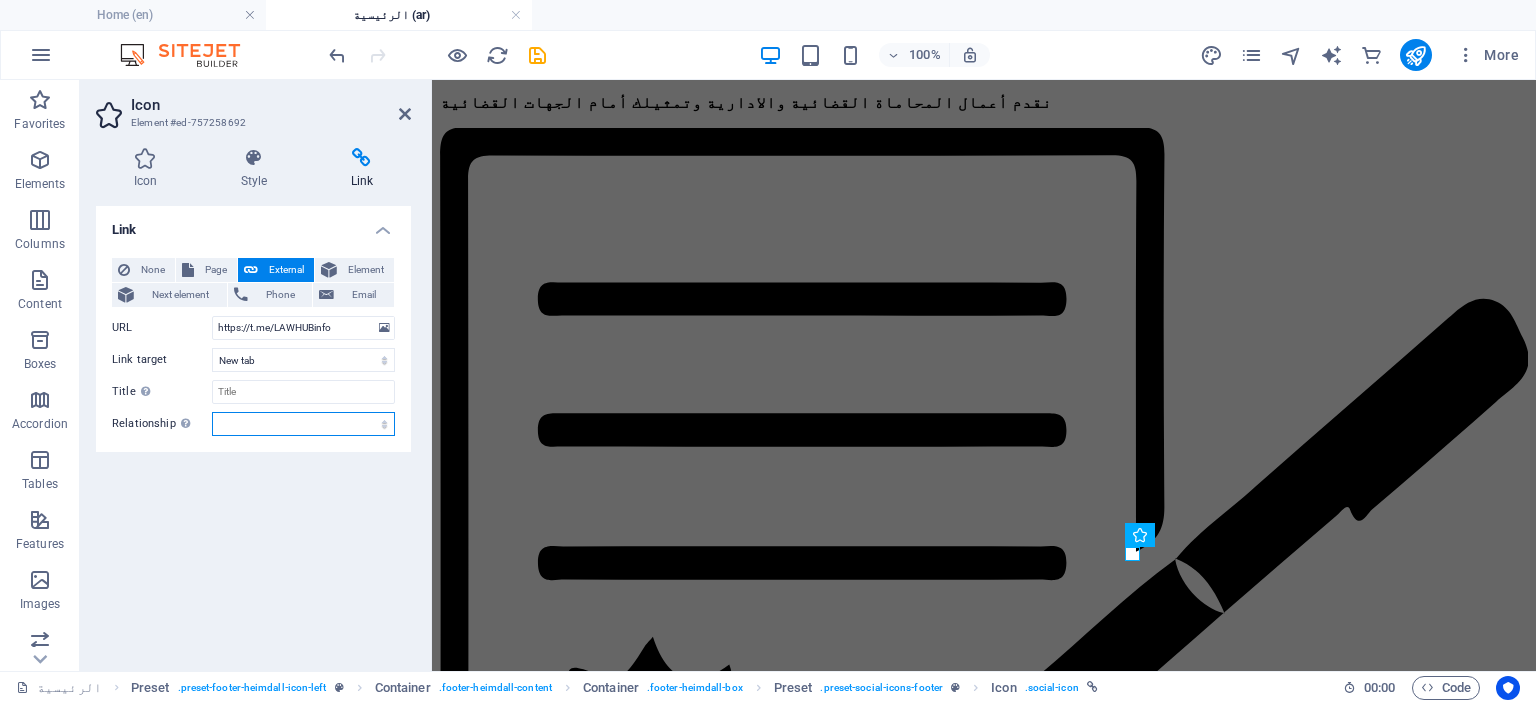 click on "alternate author bookmark external help license next nofollow noreferrer noopener prev search tag" at bounding box center [303, 424] 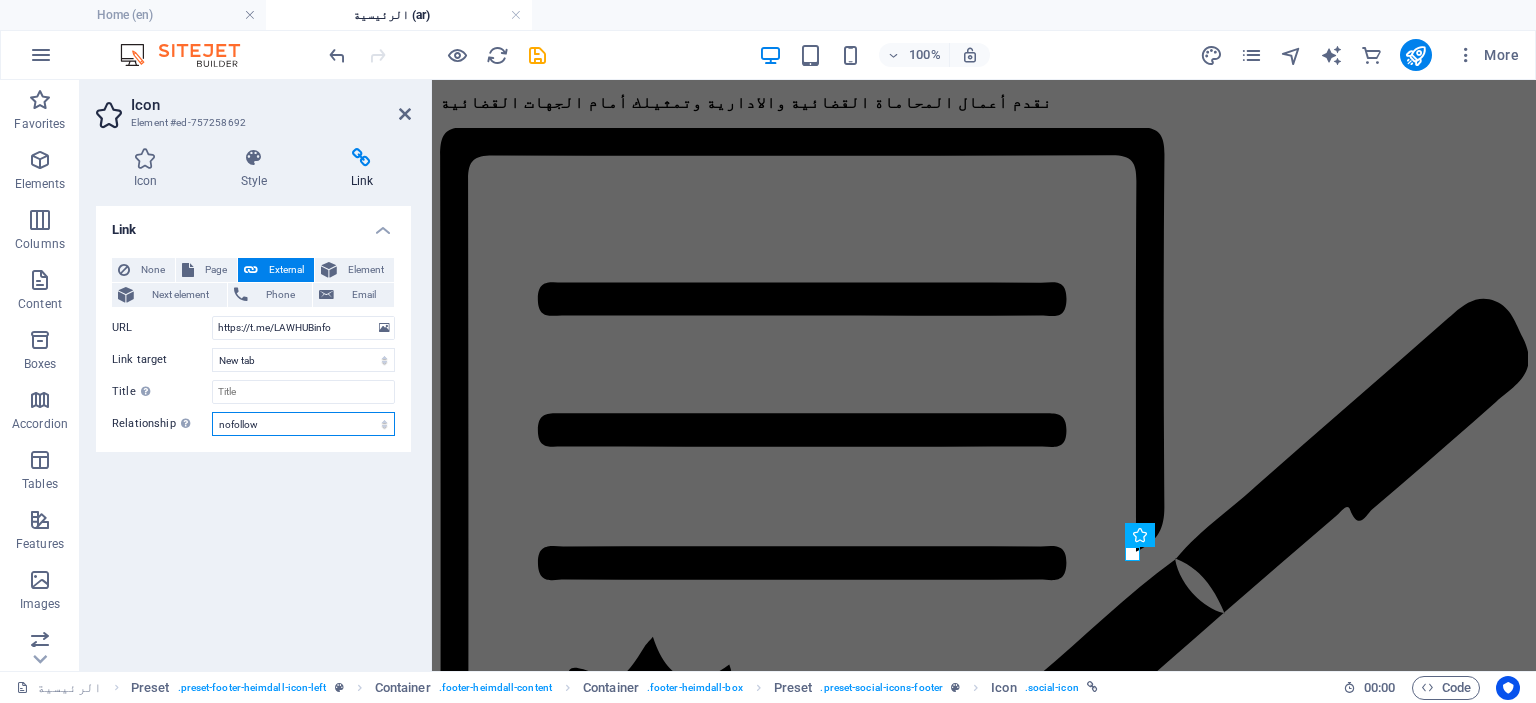 click on "alternate author bookmark external help license next nofollow noreferrer noopener prev search tag" at bounding box center (303, 424) 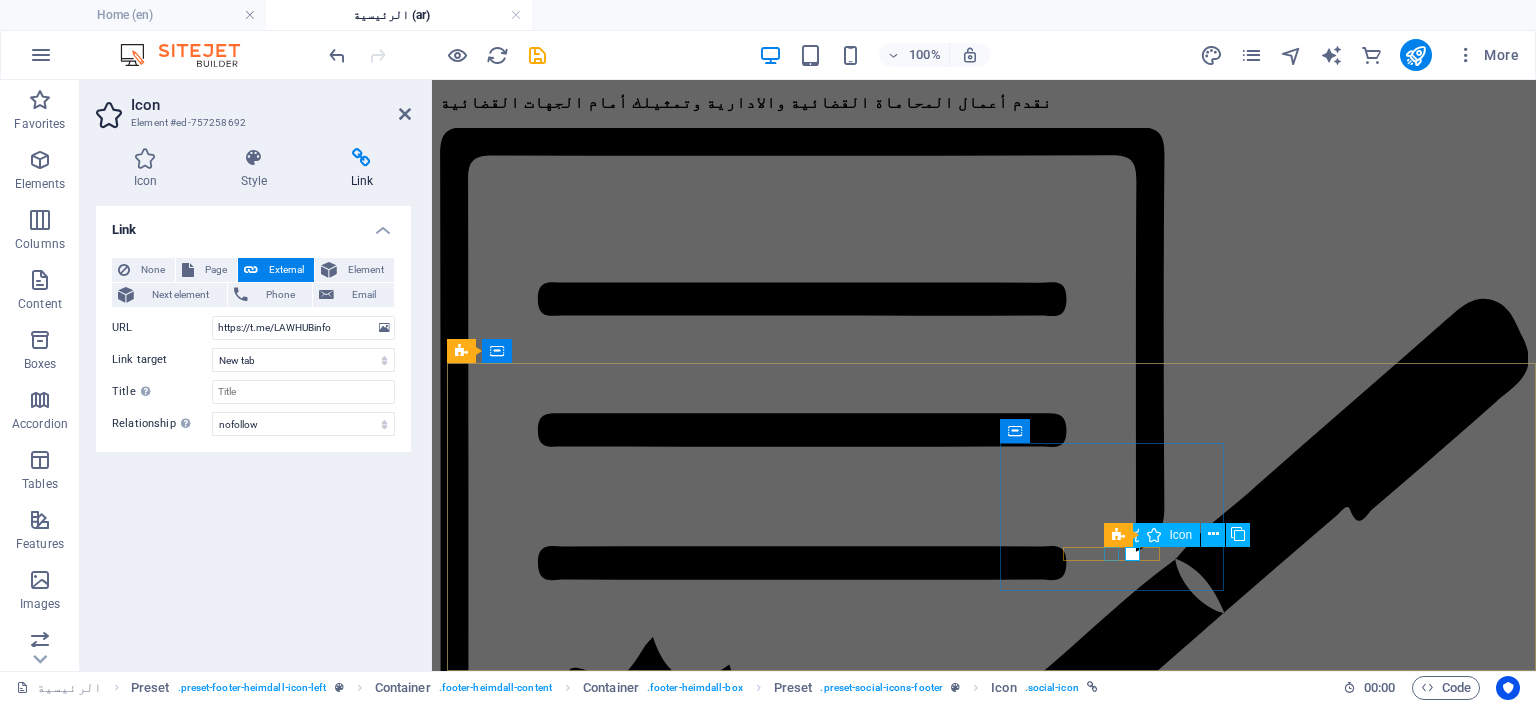 click at bounding box center [984, 10288] 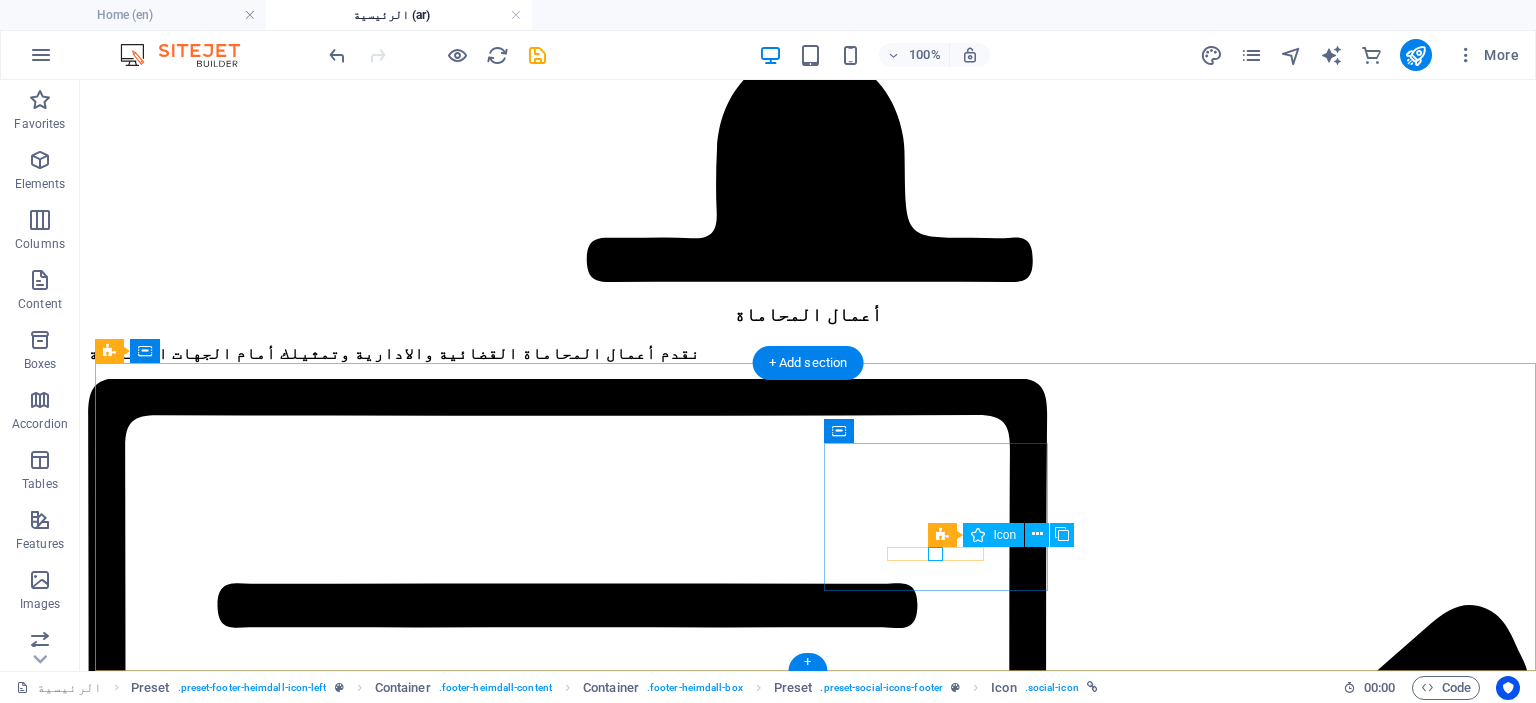 click at bounding box center (808, 13135) 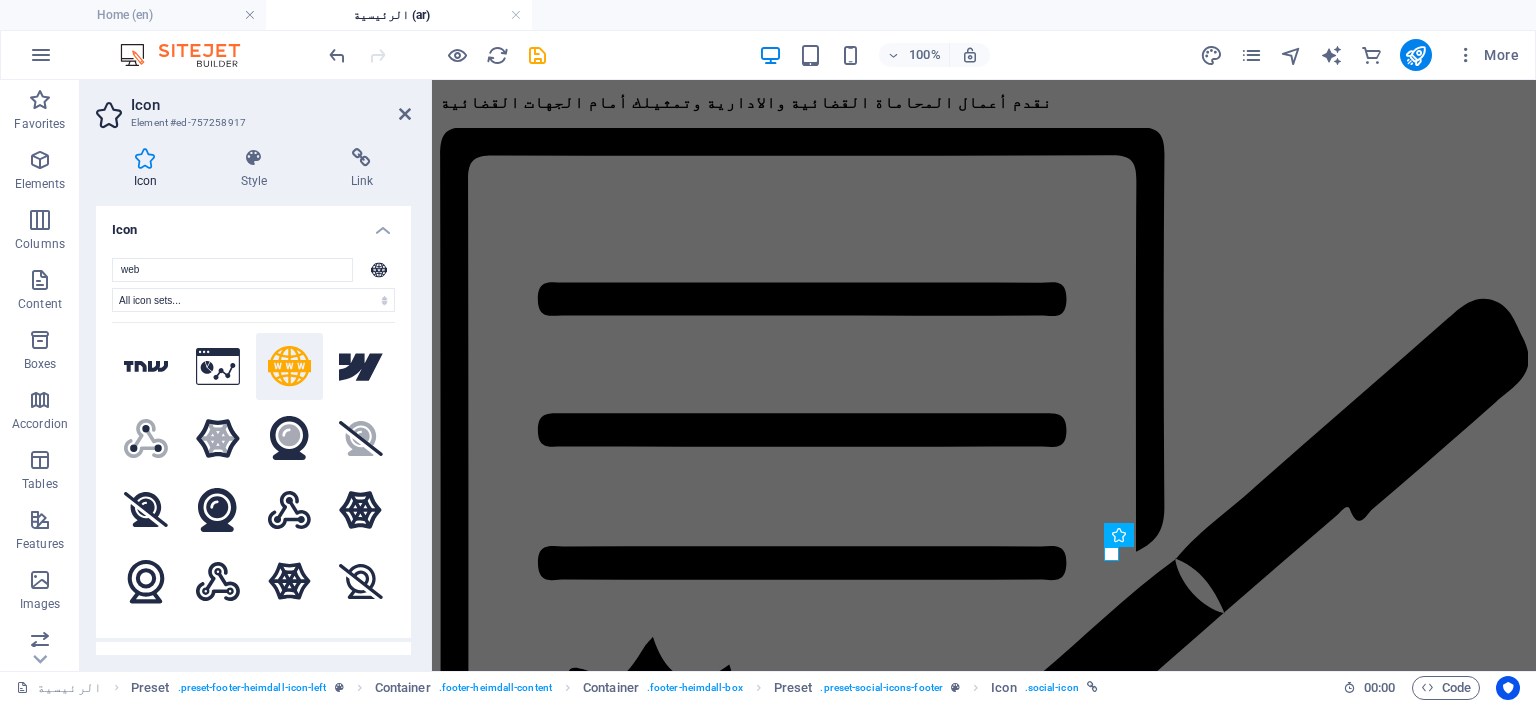 click on "Icon Style Link Icon web All icon sets... IcoFont Ionicons FontAwesome Brands FontAwesome Duotone FontAwesome Solid FontAwesome Regular FontAwesome Light FontAwesome Thin FontAwesome Sharp Solid FontAwesome Sharp Regular FontAwesome Sharp Light FontAwesome Sharp Thin .fa-secondary{opacity:.4} .fa-secondary{opacity:.4} .fa-secondary{opacity:.4} .fa-secondary{opacity:.4} Appearance Color Background Mode Scale Left Center Right Width Default auto px rem % em vh vw Height Default auto px rem em vh vw Padding Default px rem % em vh vw Stroke width Default px rem % em vh vw Stroke color Overflow Alignment Alignment Shadow Default None Outside Color X offset 0 px rem vh vw Y offset 0 px rem vh vw Blur 0 px rem % vh vw Text Alternative text The alternative text is used by devices that cannot display images (e.g. image search engines) and should be added to every image to improve website accessibility. Preset Element Layout How this element expands within the layout (Flexbox). Size Default auto px % 1/1 1/2 1/3 1/4 %" at bounding box center [253, 401] 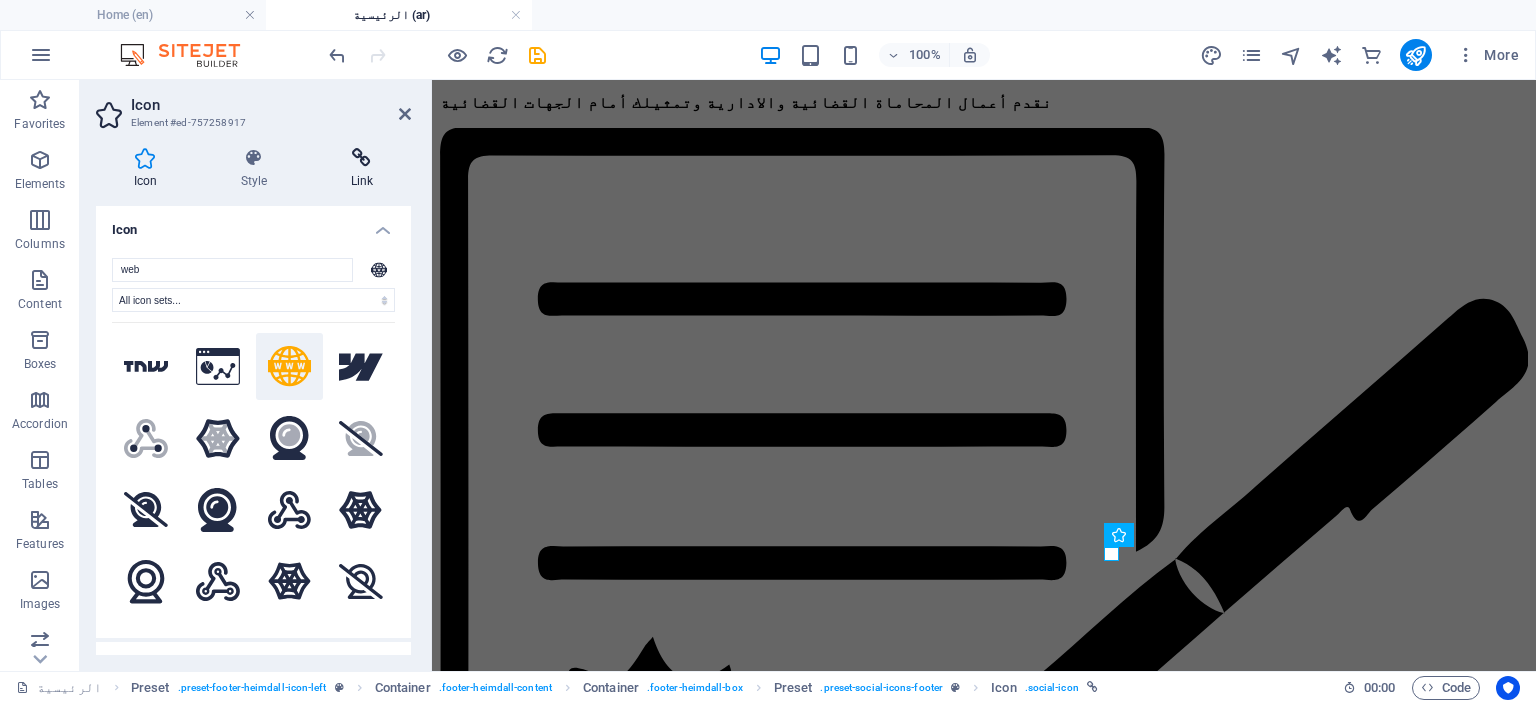 click on "Link" at bounding box center (362, 169) 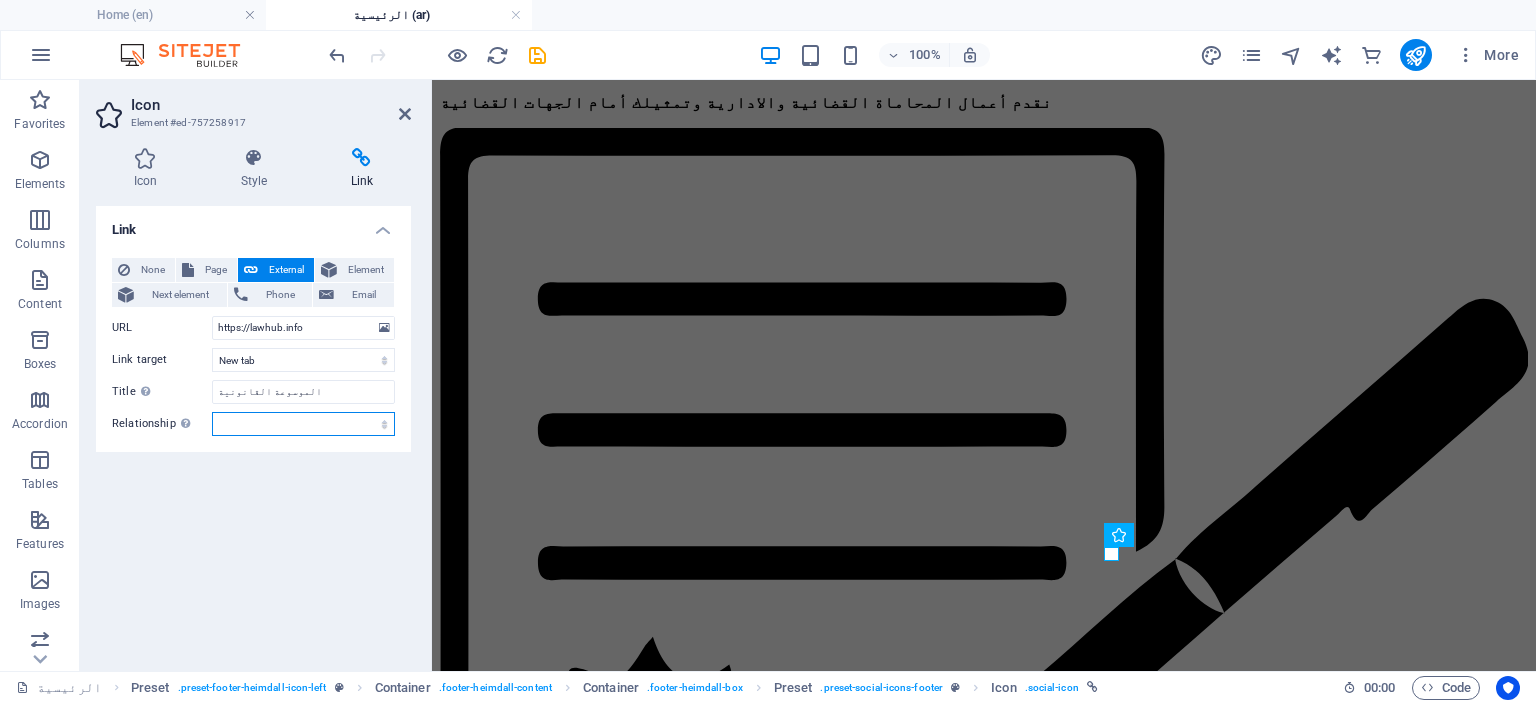 click on "alternate author bookmark external help license next nofollow noreferrer noopener prev search tag" at bounding box center [303, 424] 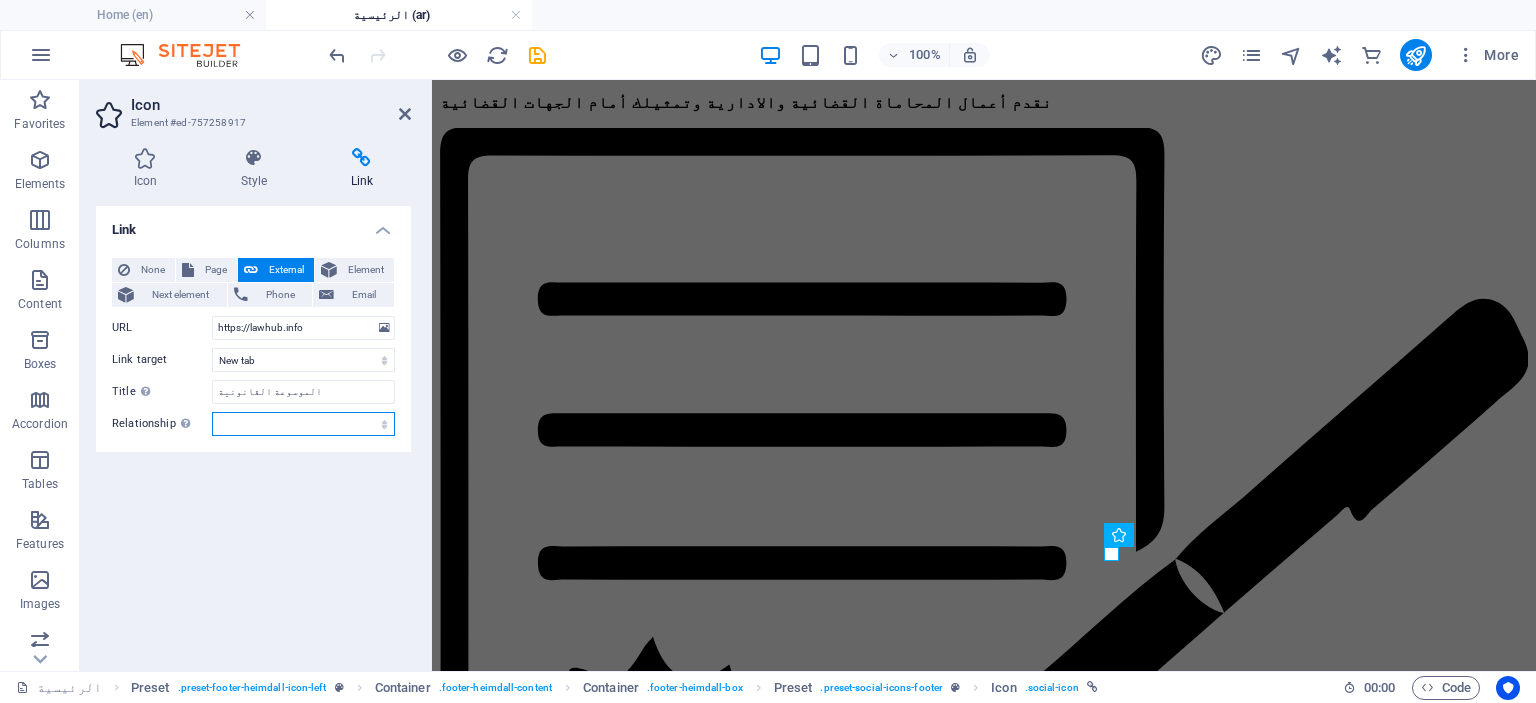 select on "nofollow" 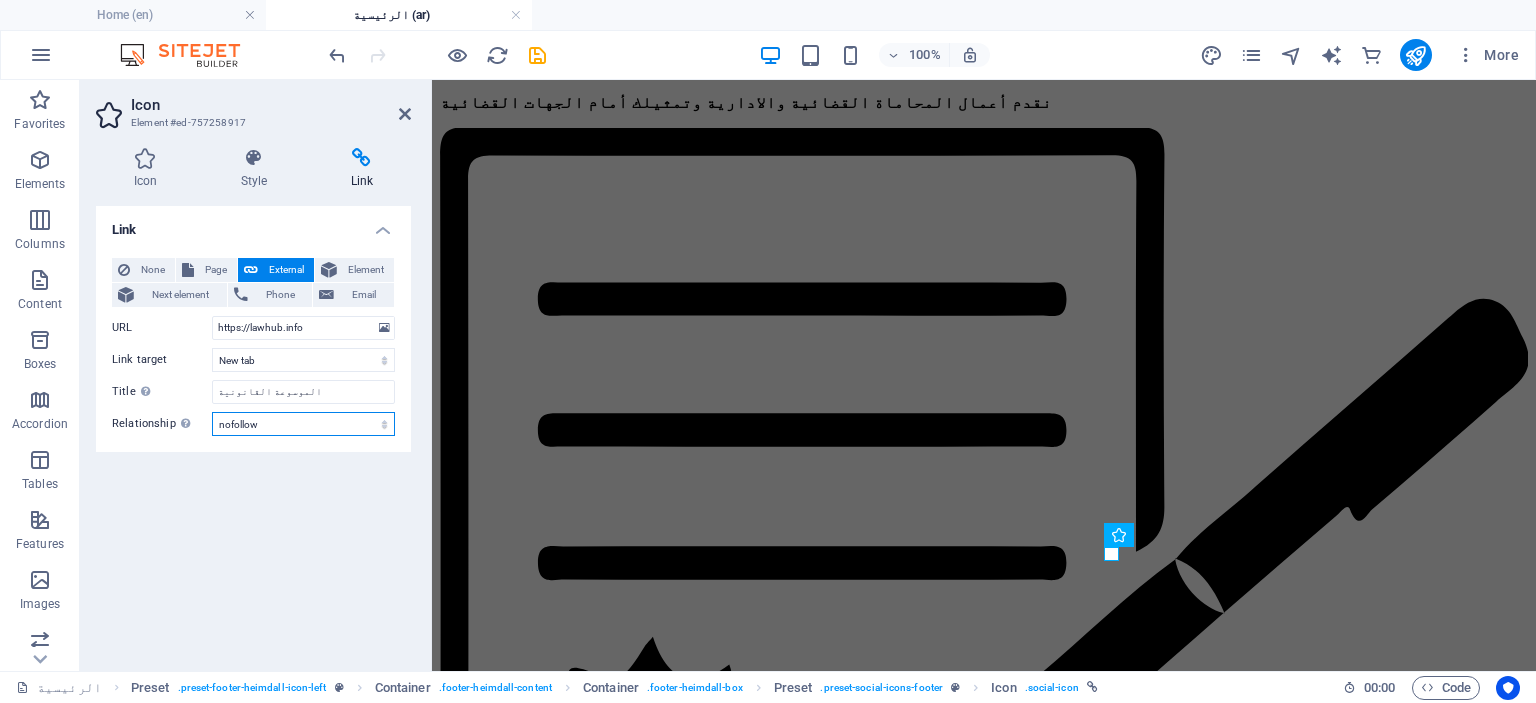 click on "alternate author bookmark external help license next nofollow noreferrer noopener prev search tag" at bounding box center (303, 424) 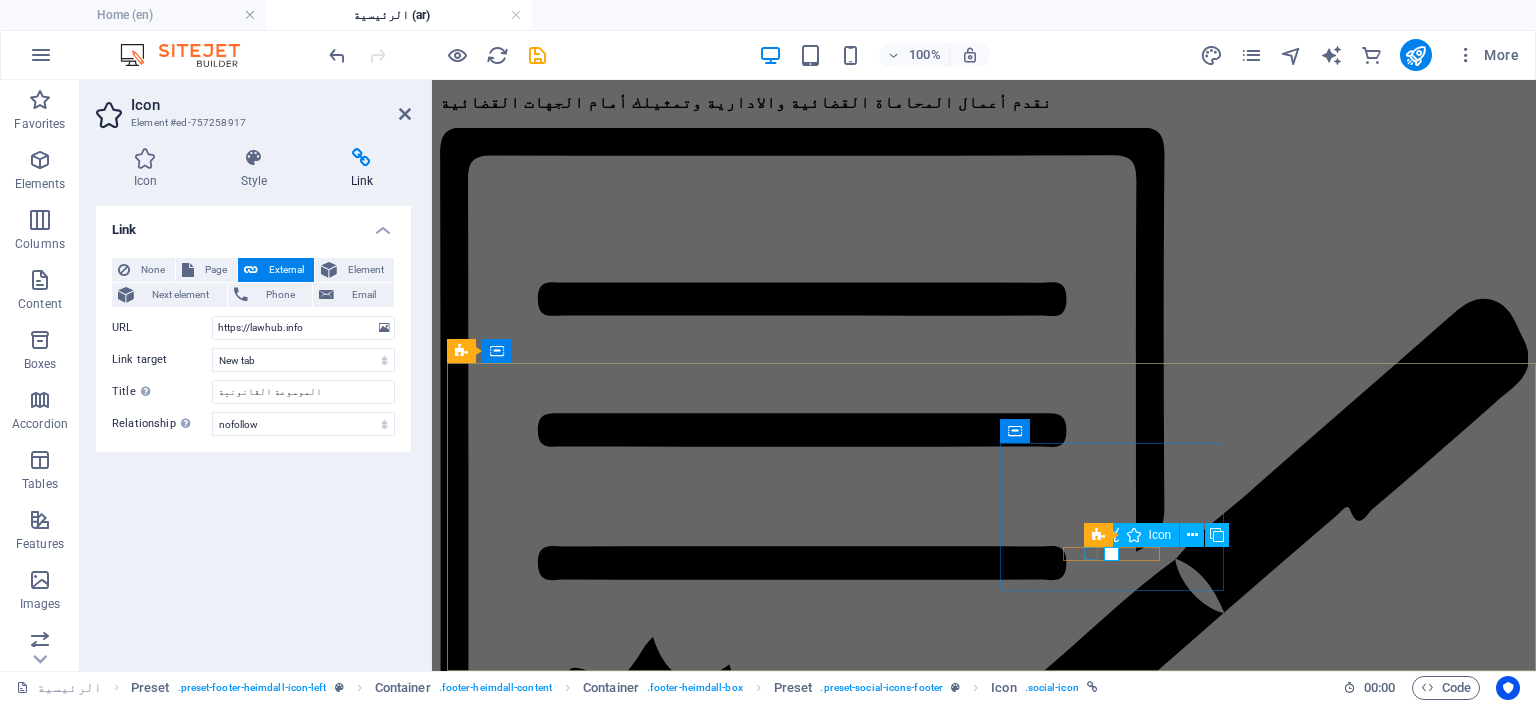 click at bounding box center [984, 11304] 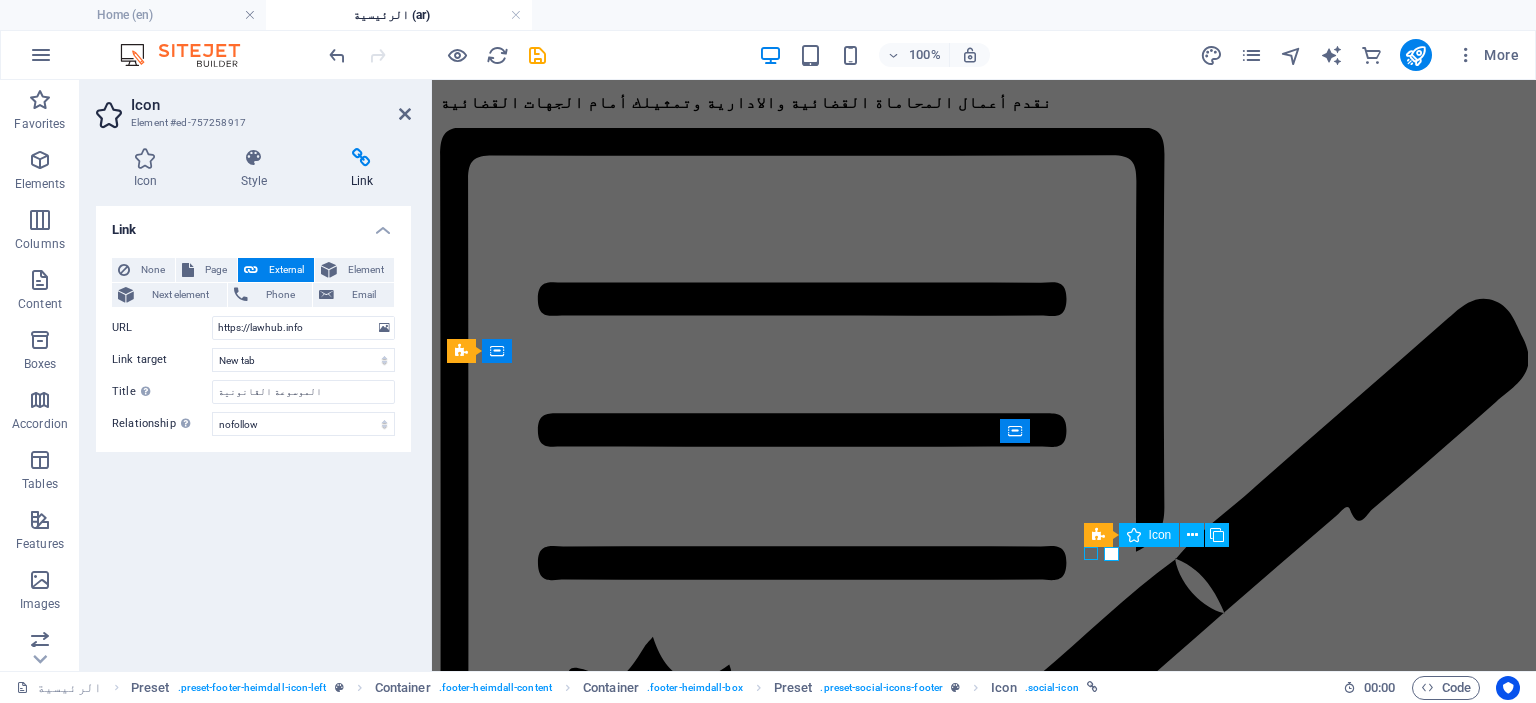 click at bounding box center [984, 11304] 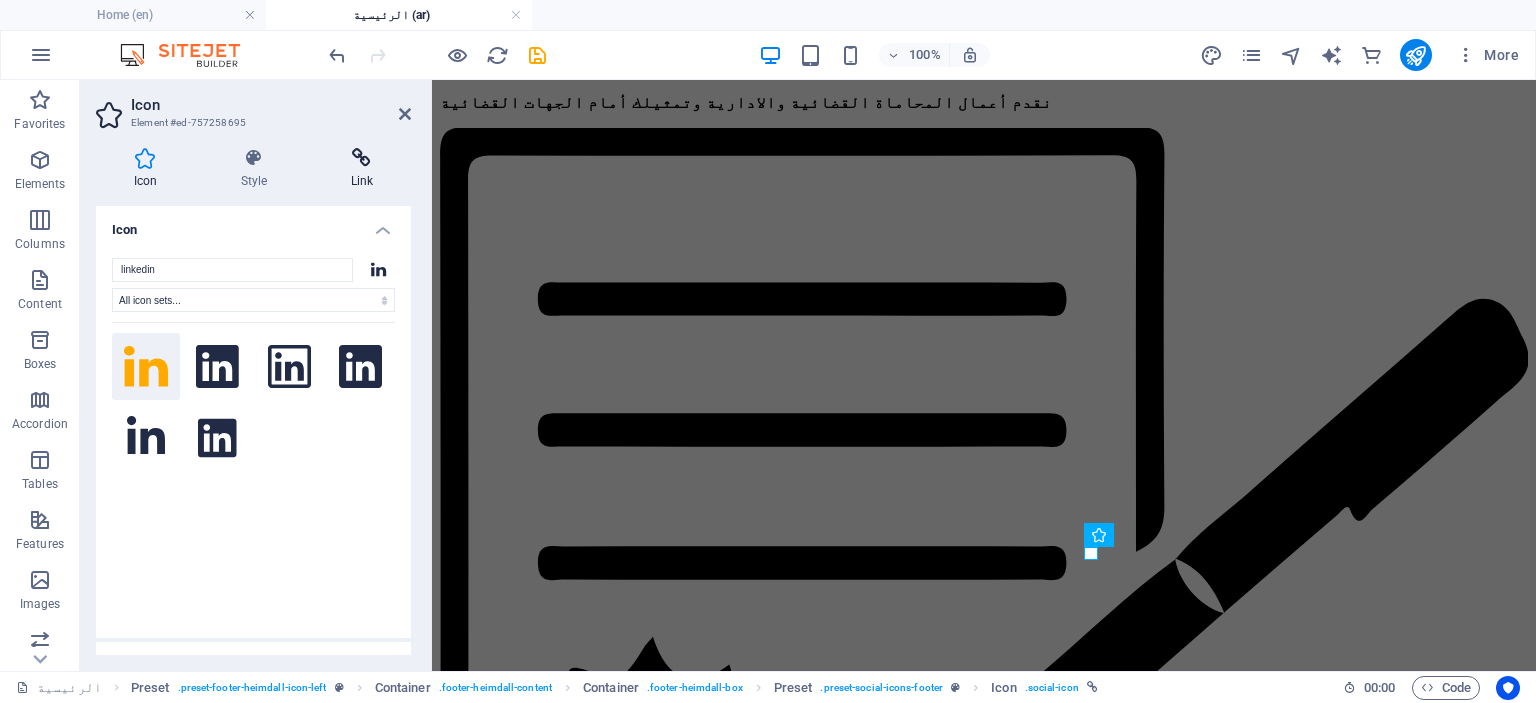 click on "Link" at bounding box center [362, 169] 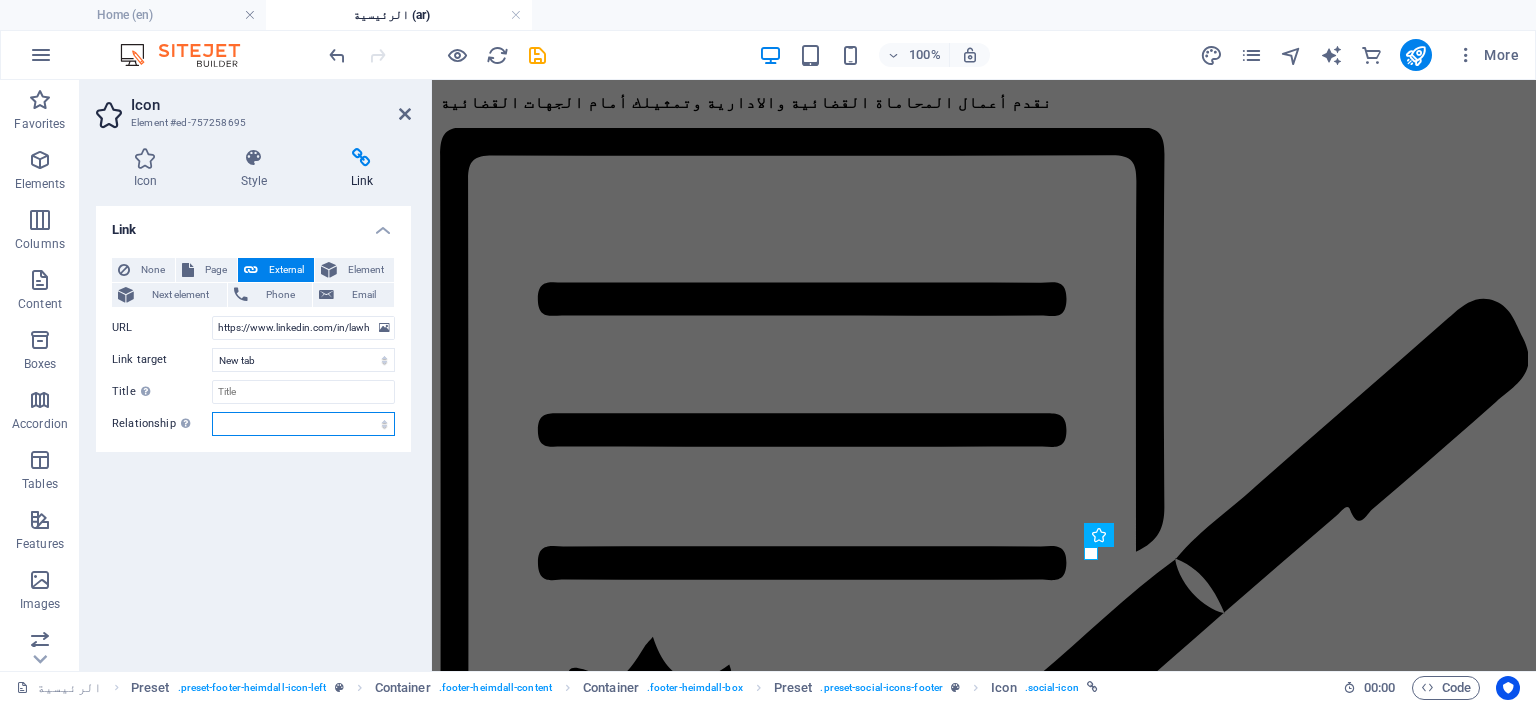 click on "alternate author bookmark external help license next nofollow noreferrer noopener prev search tag" at bounding box center (303, 424) 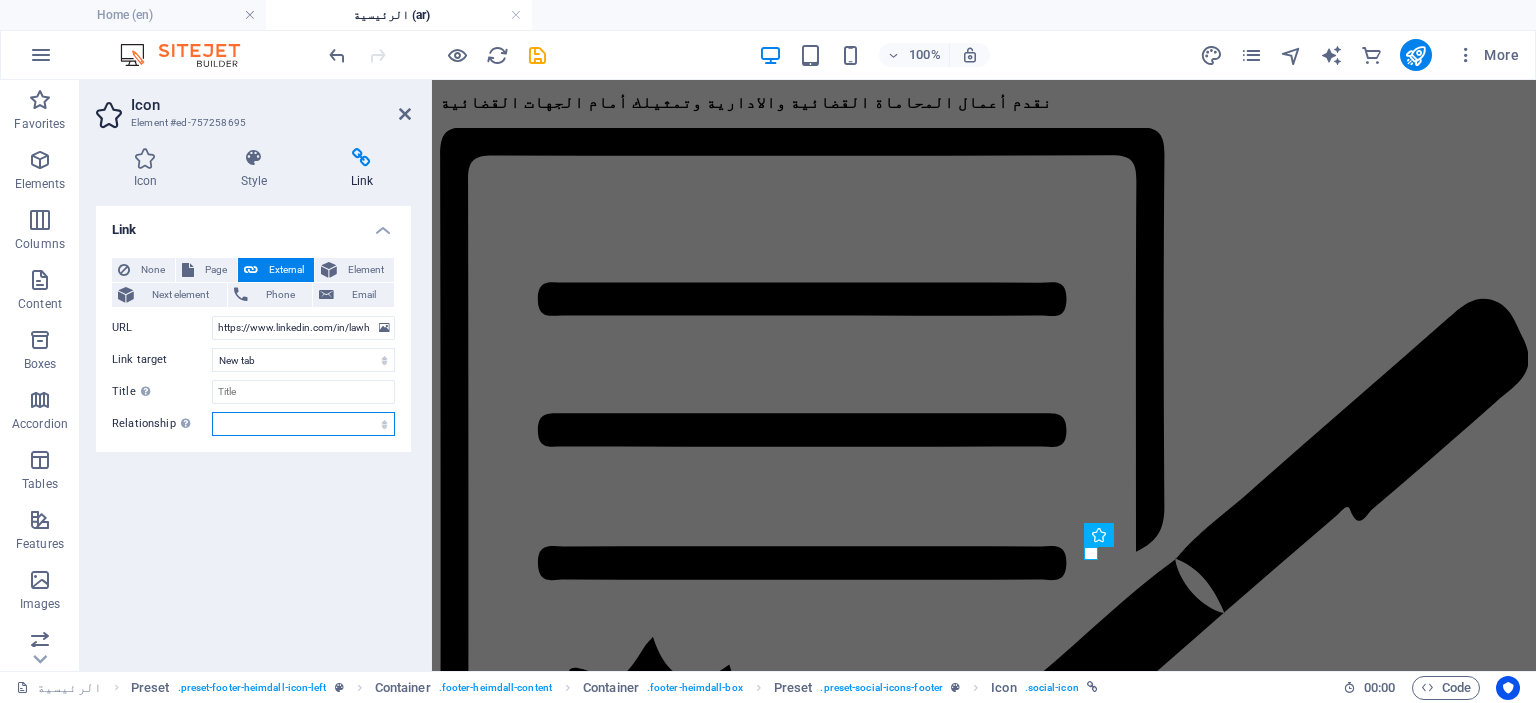 select on "nofollow" 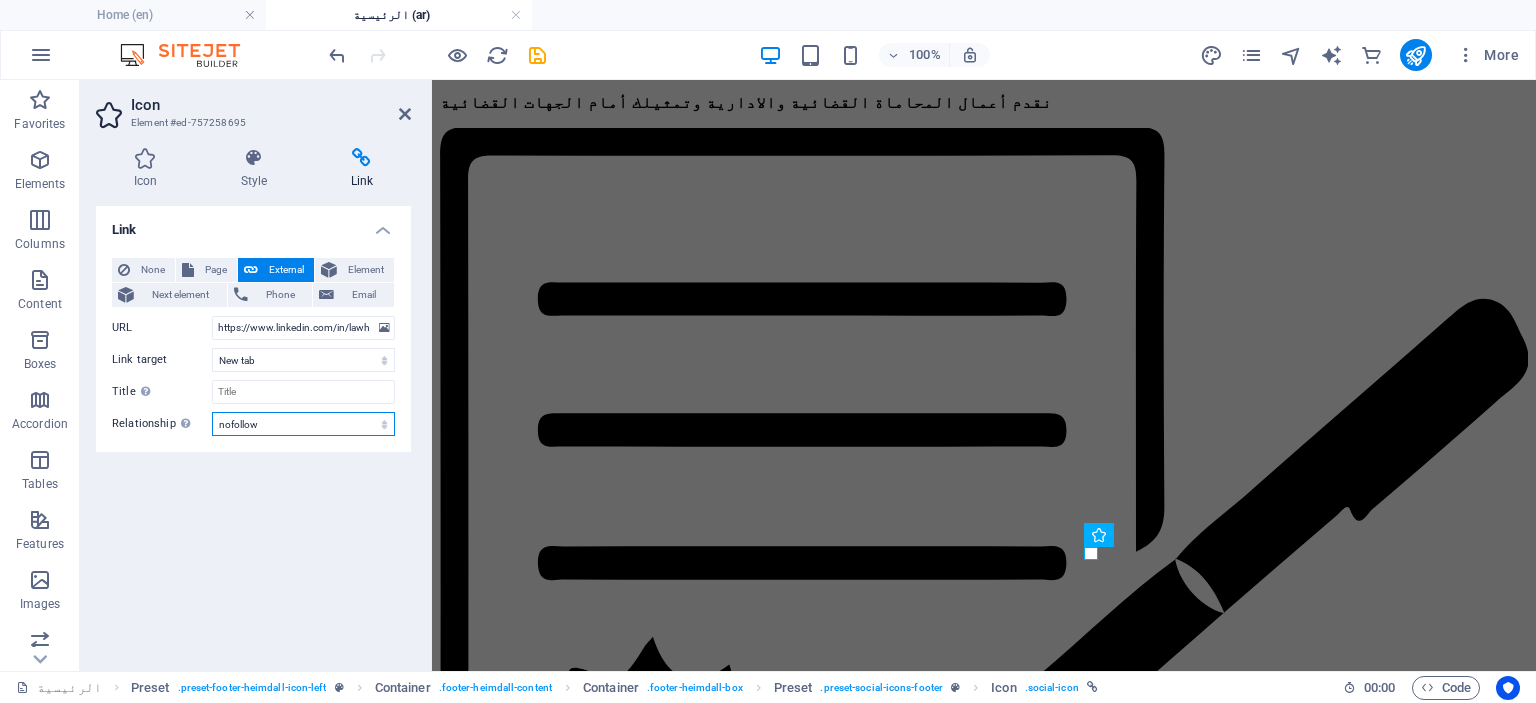 click on "alternate author bookmark external help license next nofollow noreferrer noopener prev search tag" at bounding box center [303, 424] 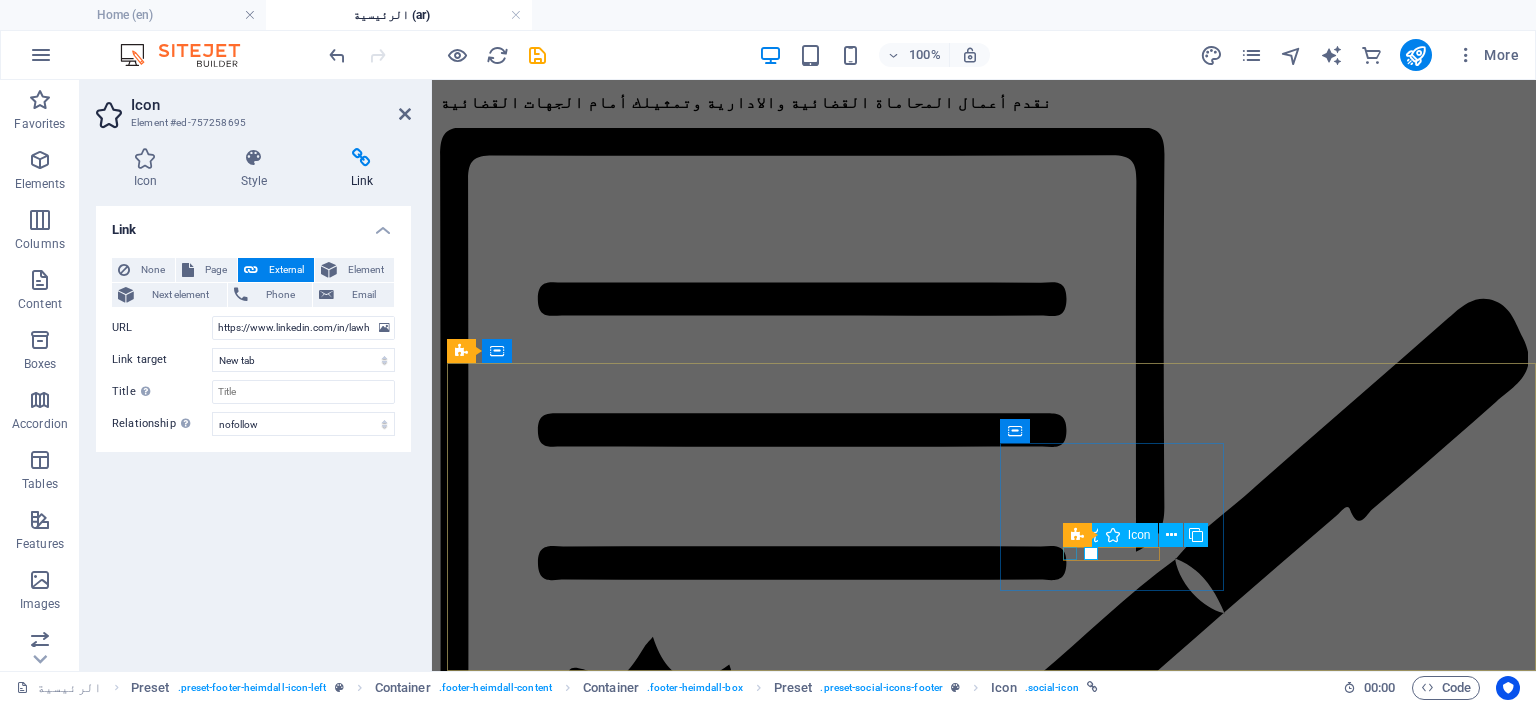 click at bounding box center (984, 12293) 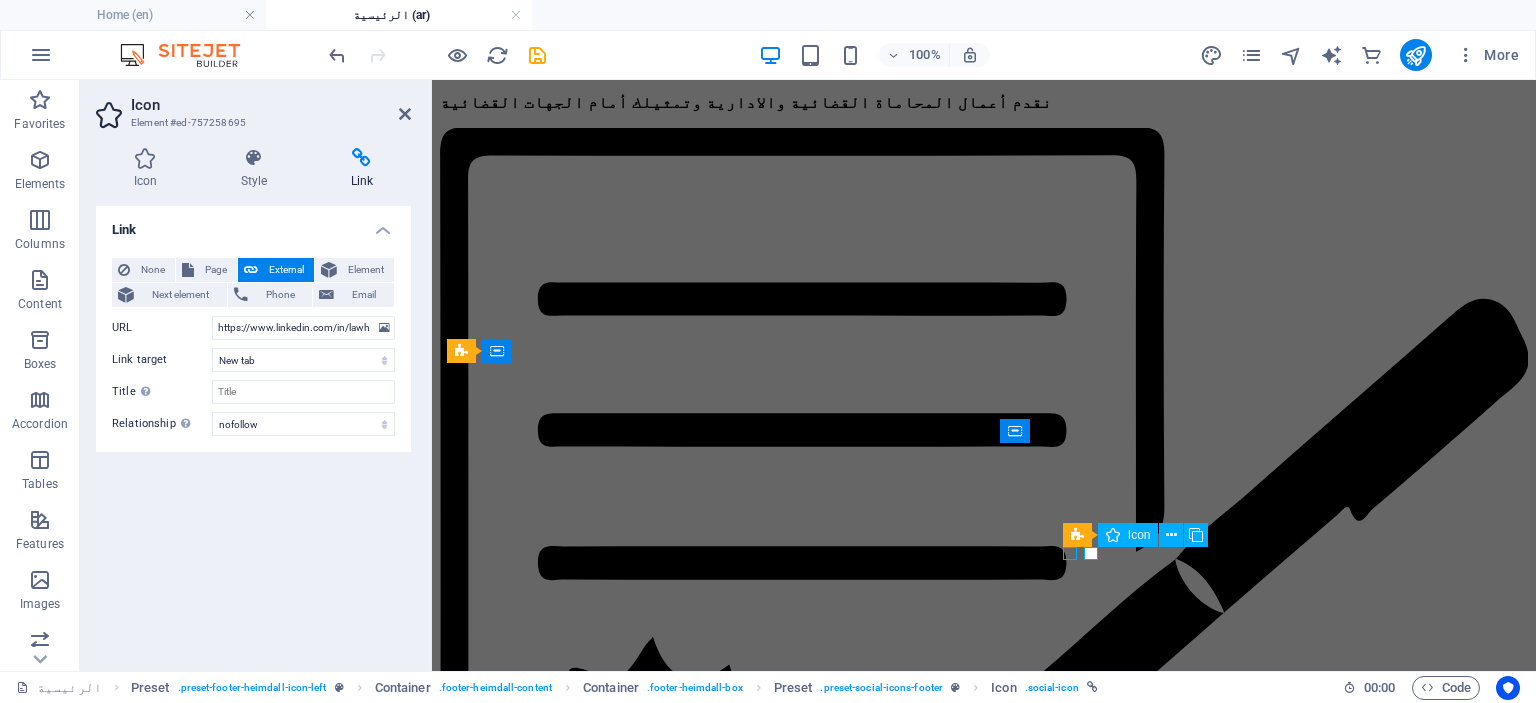 click at bounding box center [984, 12293] 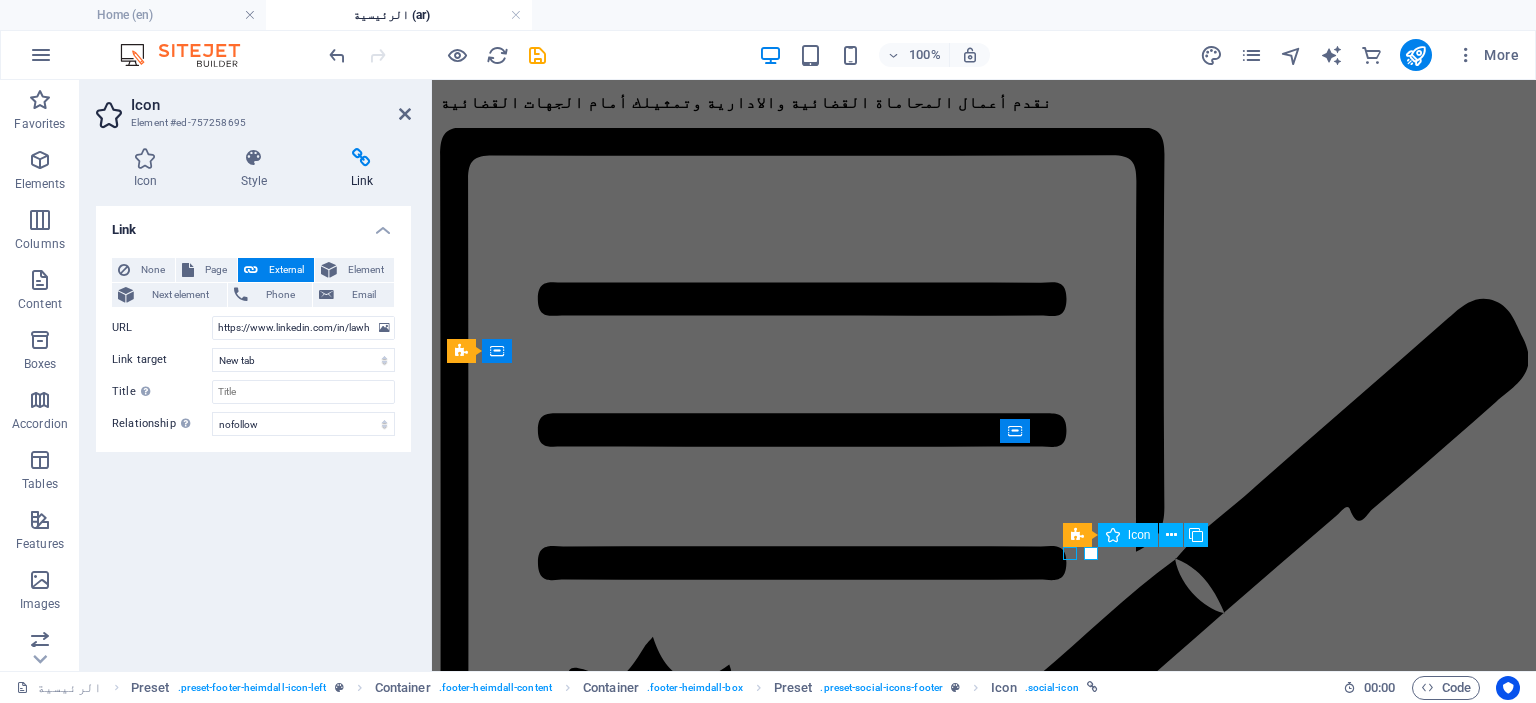 select on "xMidYMid" 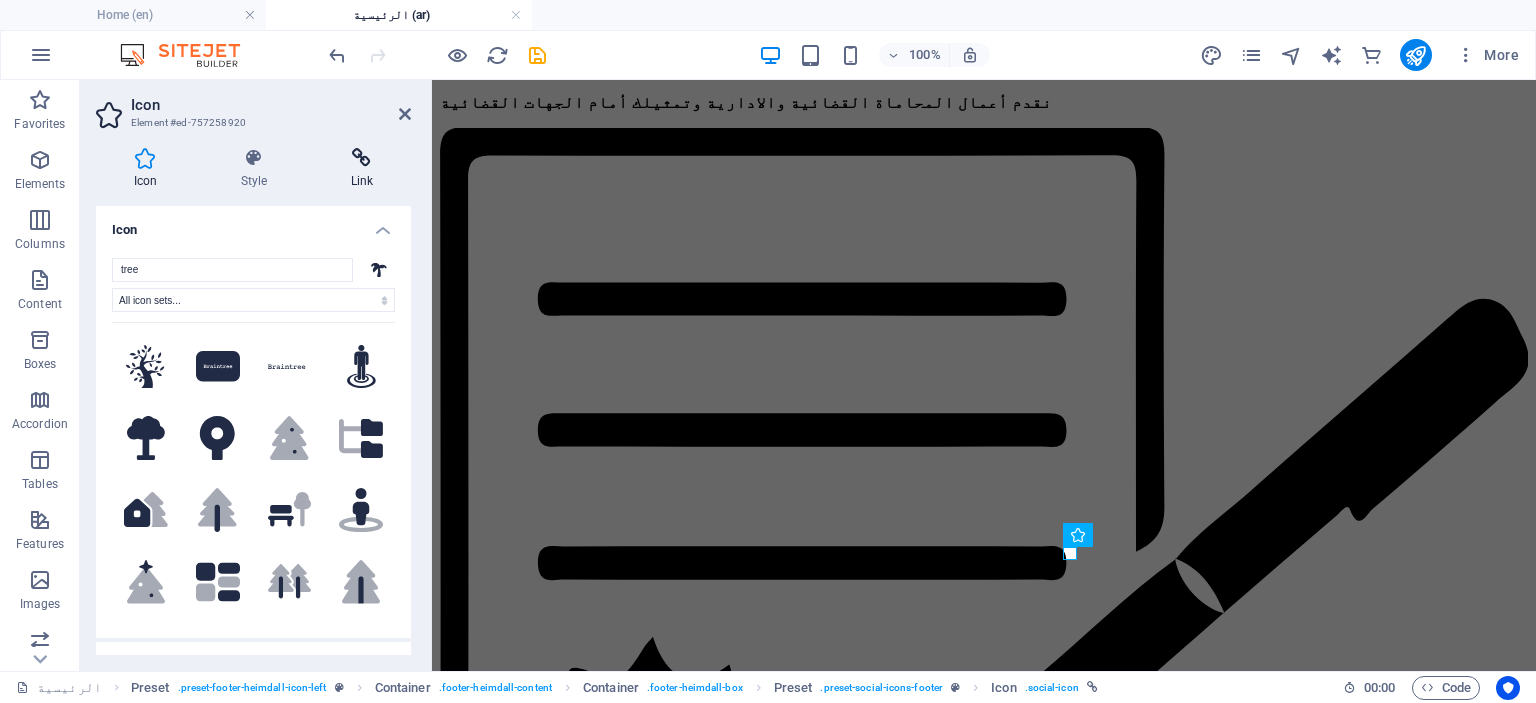 click on "Link" at bounding box center (362, 169) 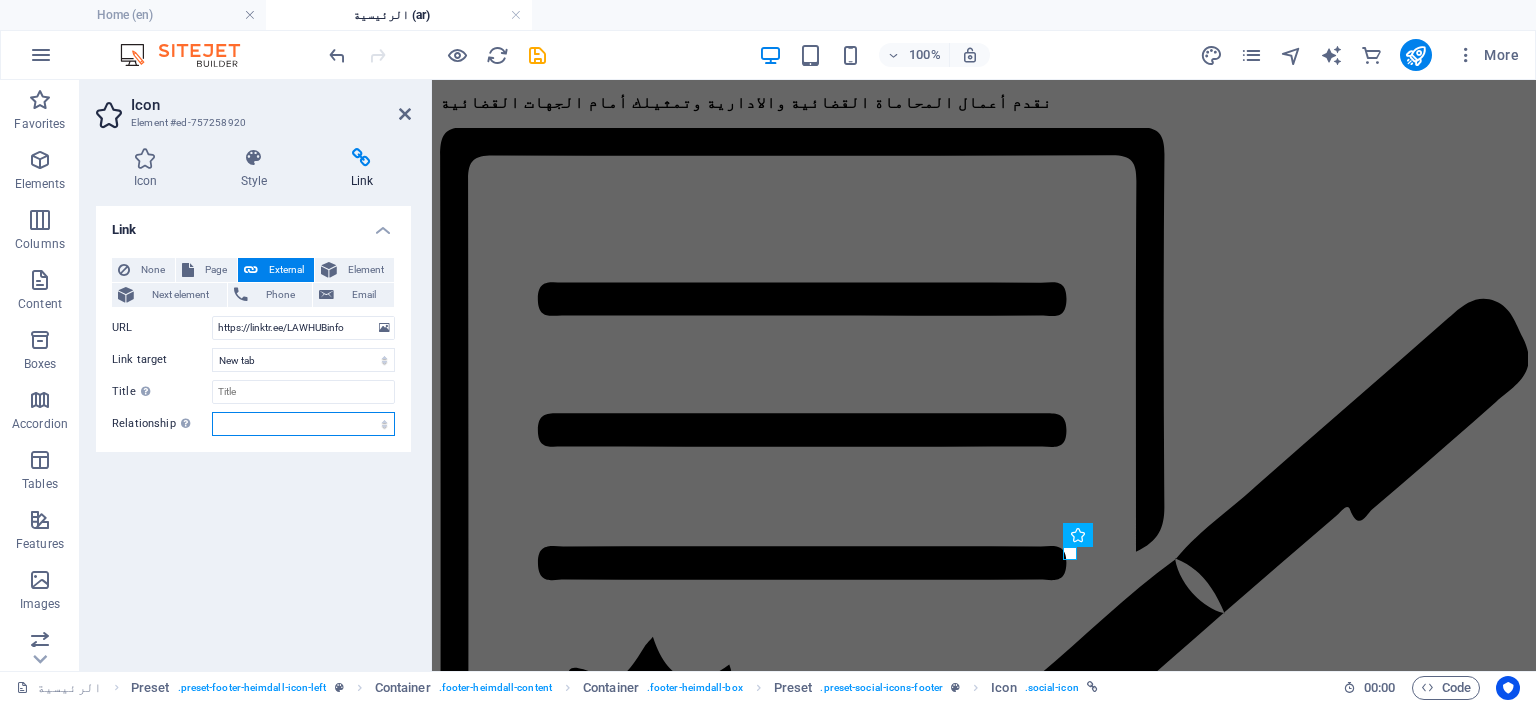 click on "alternate author bookmark external help license next nofollow noreferrer noopener prev search tag" at bounding box center [303, 424] 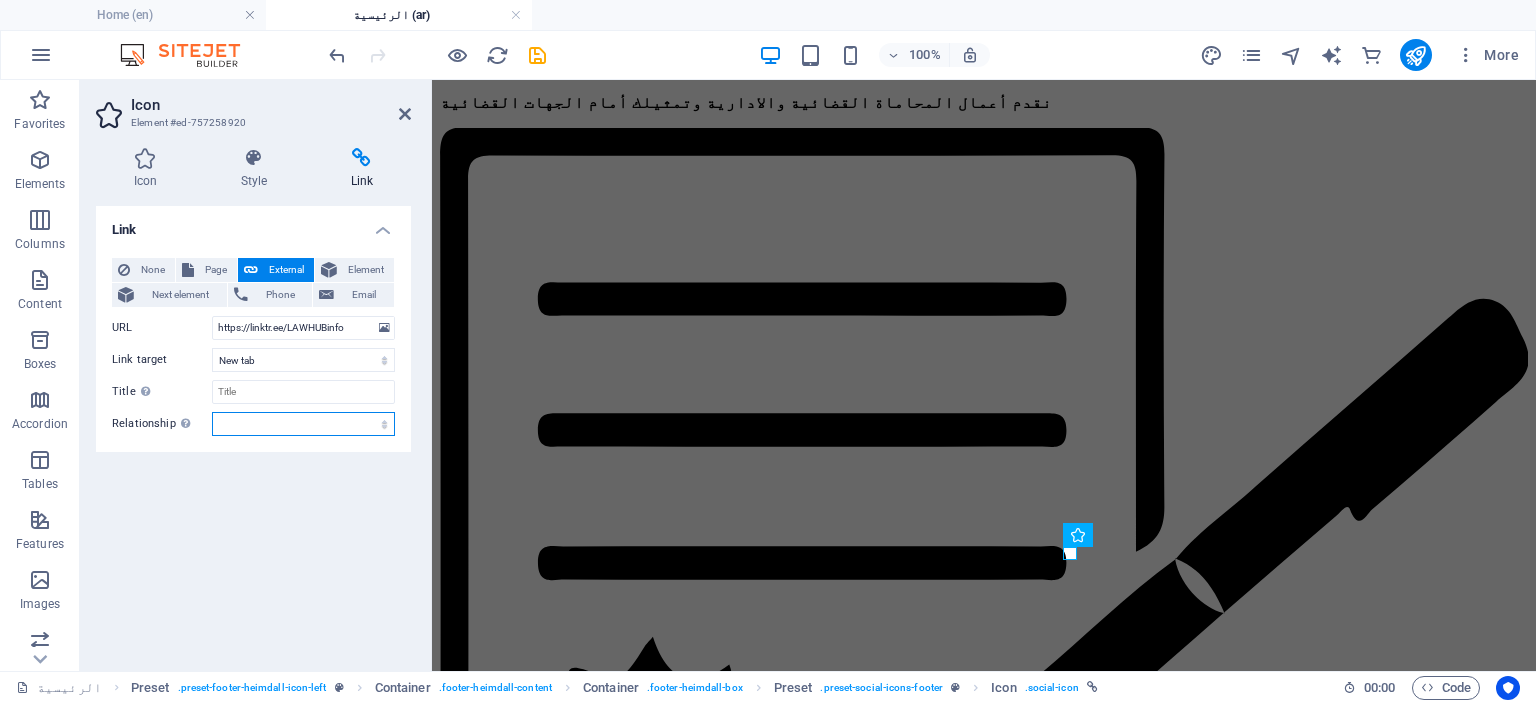 select on "nofollow" 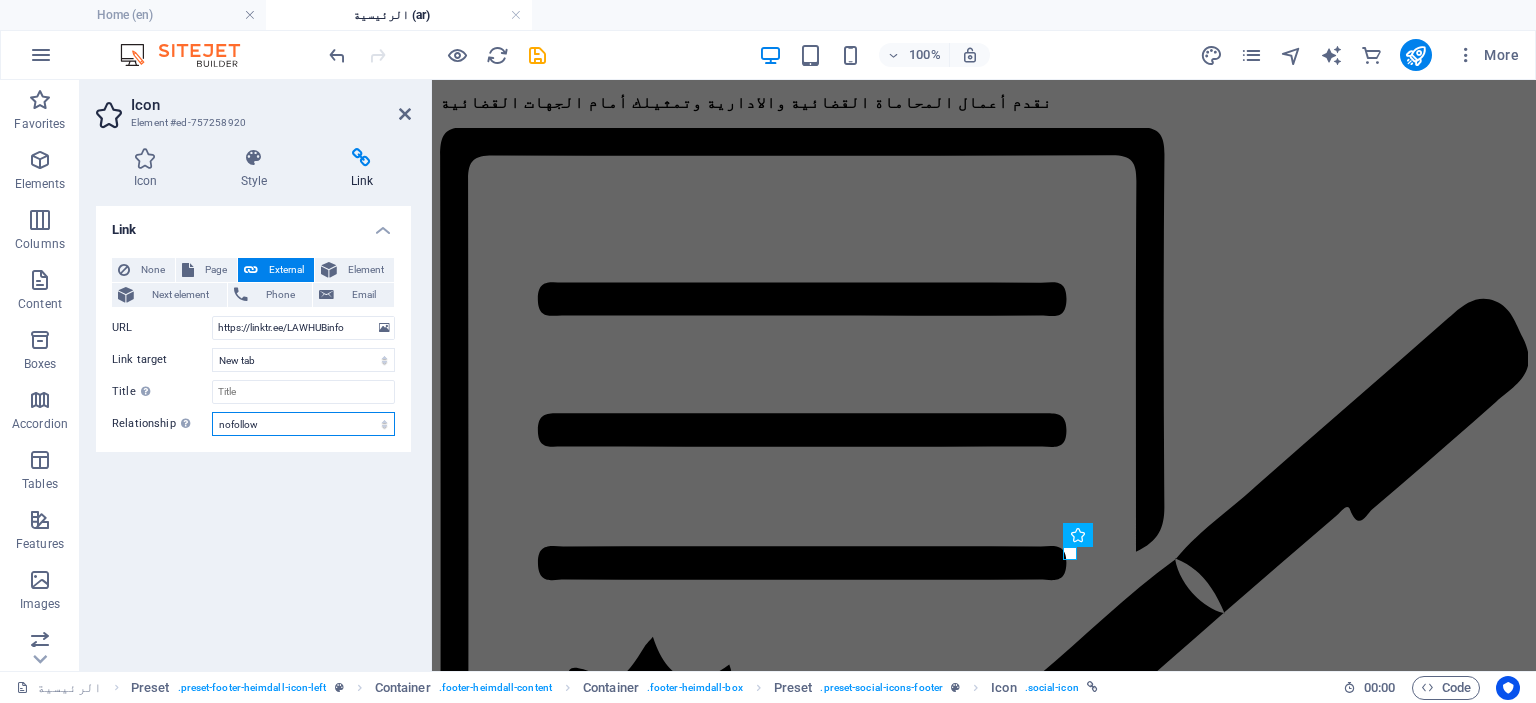 click on "alternate author bookmark external help license next nofollow noreferrer noopener prev search tag" at bounding box center (303, 424) 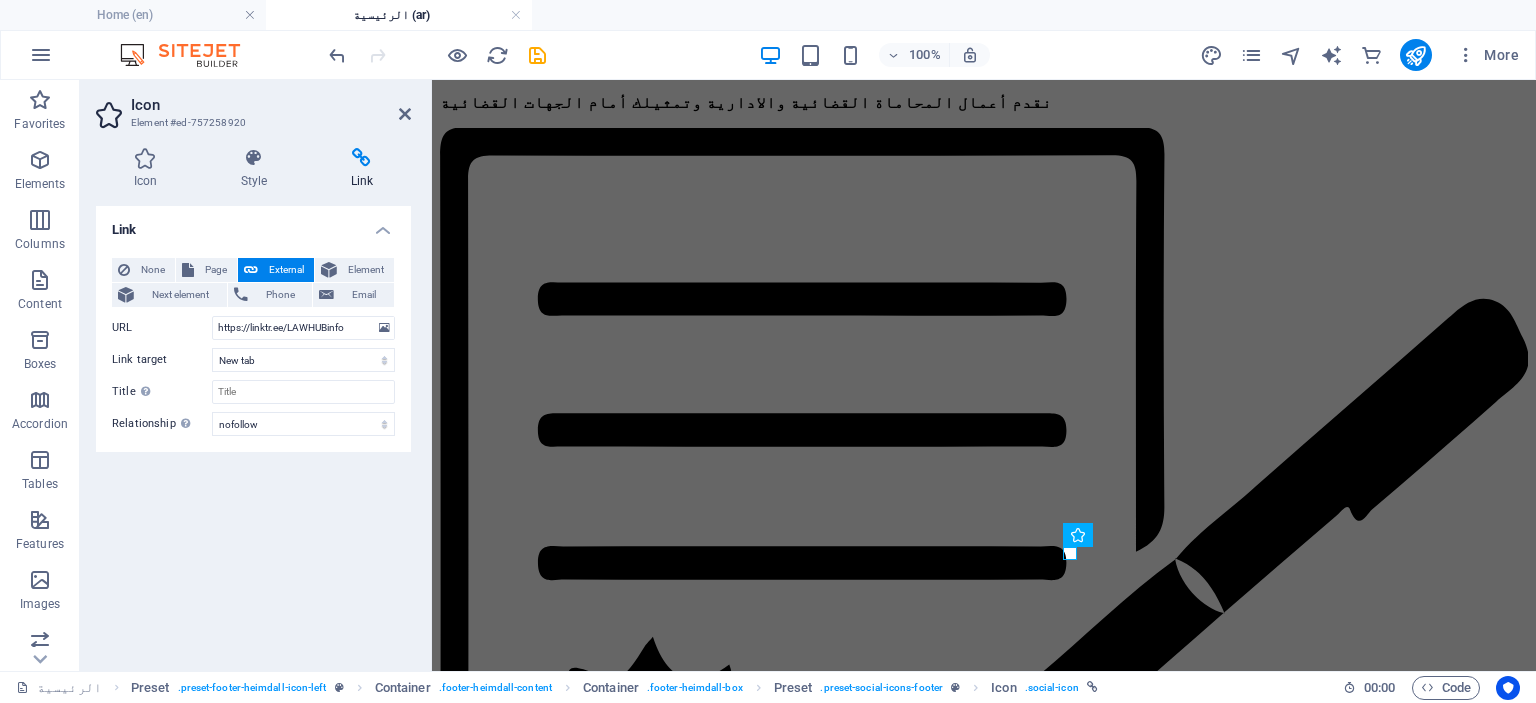 click on "Icon" at bounding box center [271, 105] 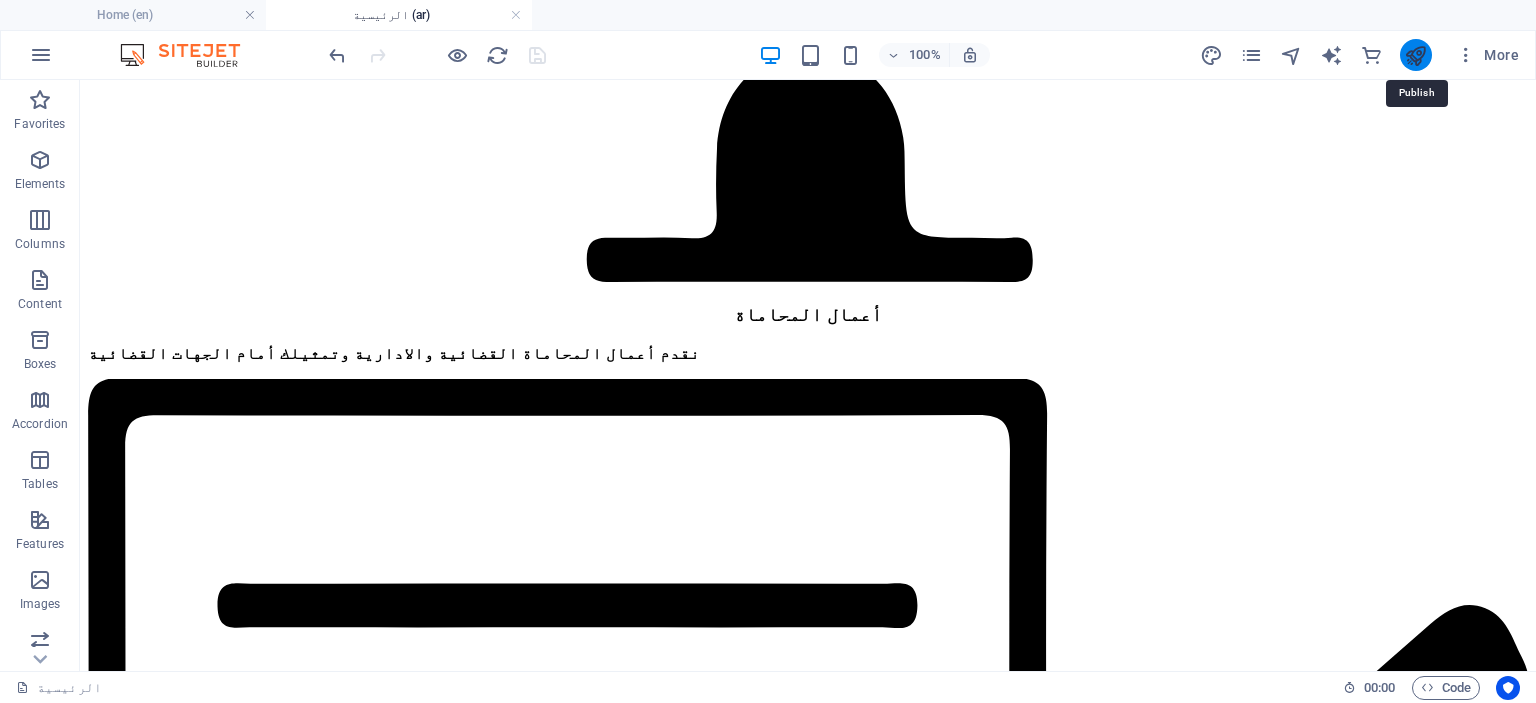click at bounding box center (1415, 55) 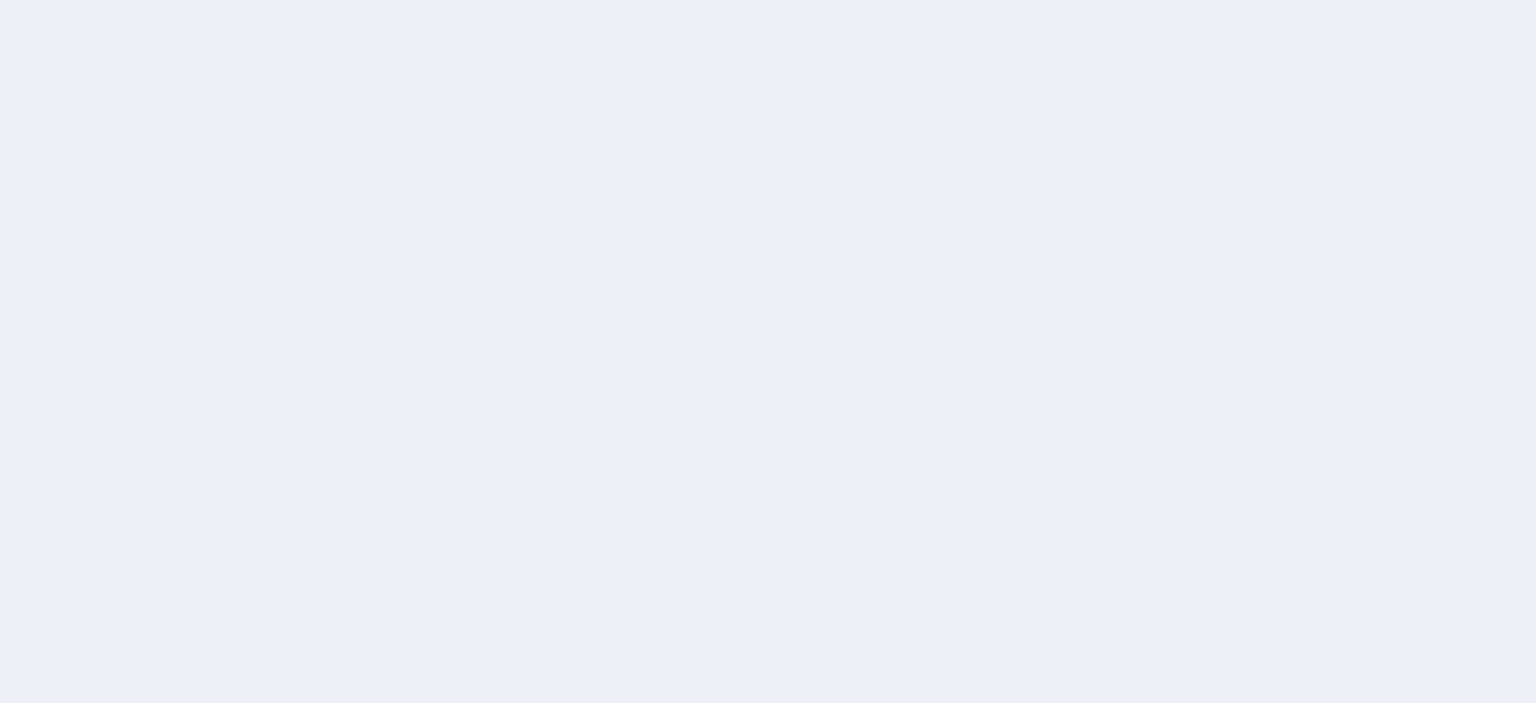 scroll, scrollTop: 0, scrollLeft: 0, axis: both 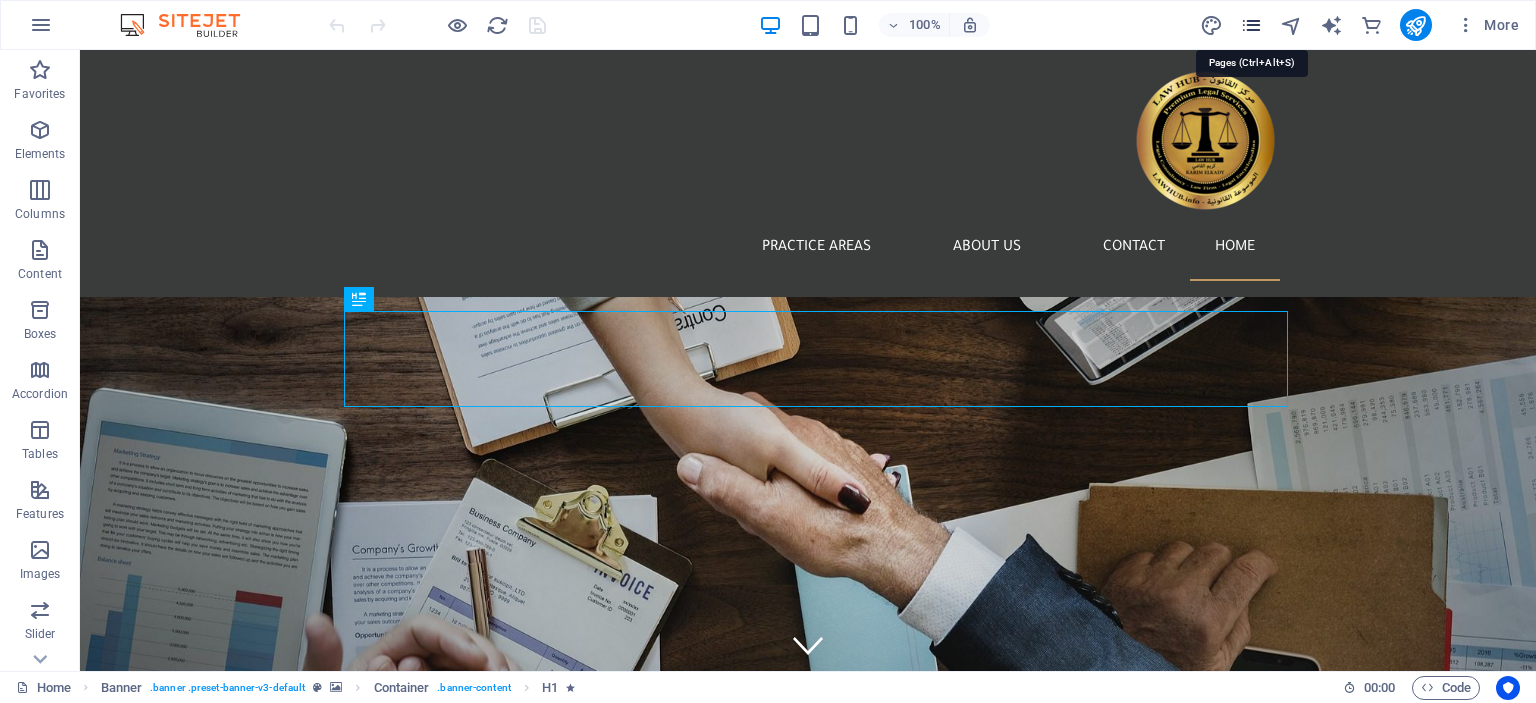 click at bounding box center [1251, 25] 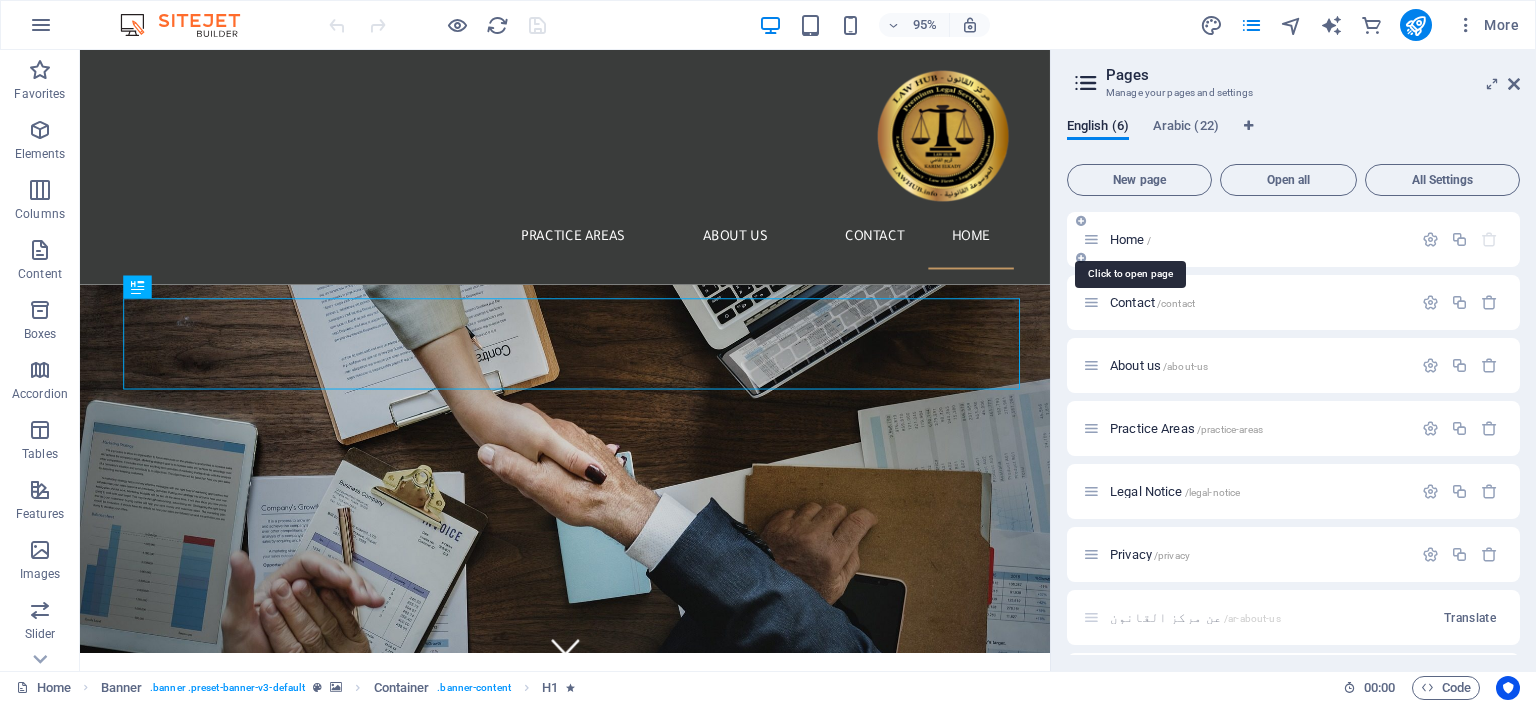 click on "Home /" at bounding box center [1130, 239] 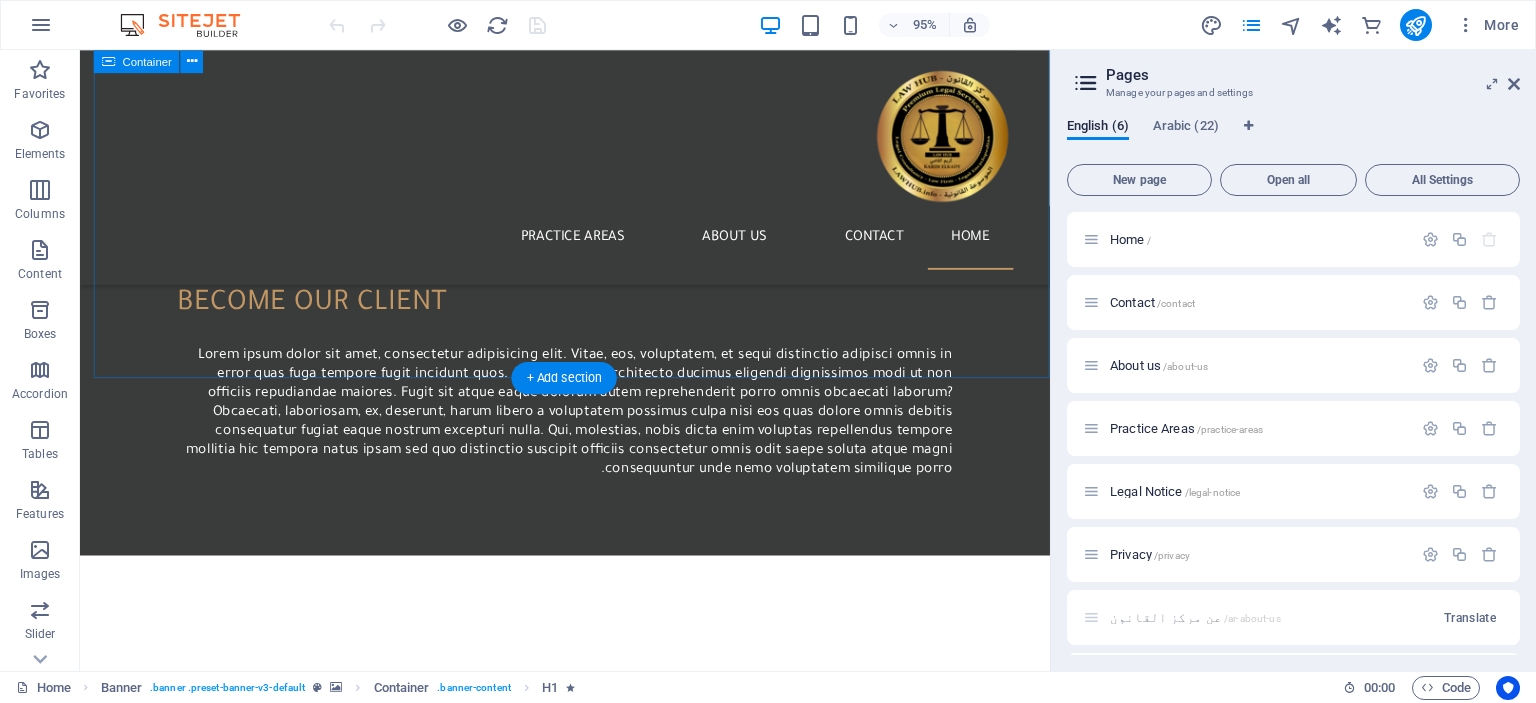 scroll, scrollTop: 1863, scrollLeft: 0, axis: vertical 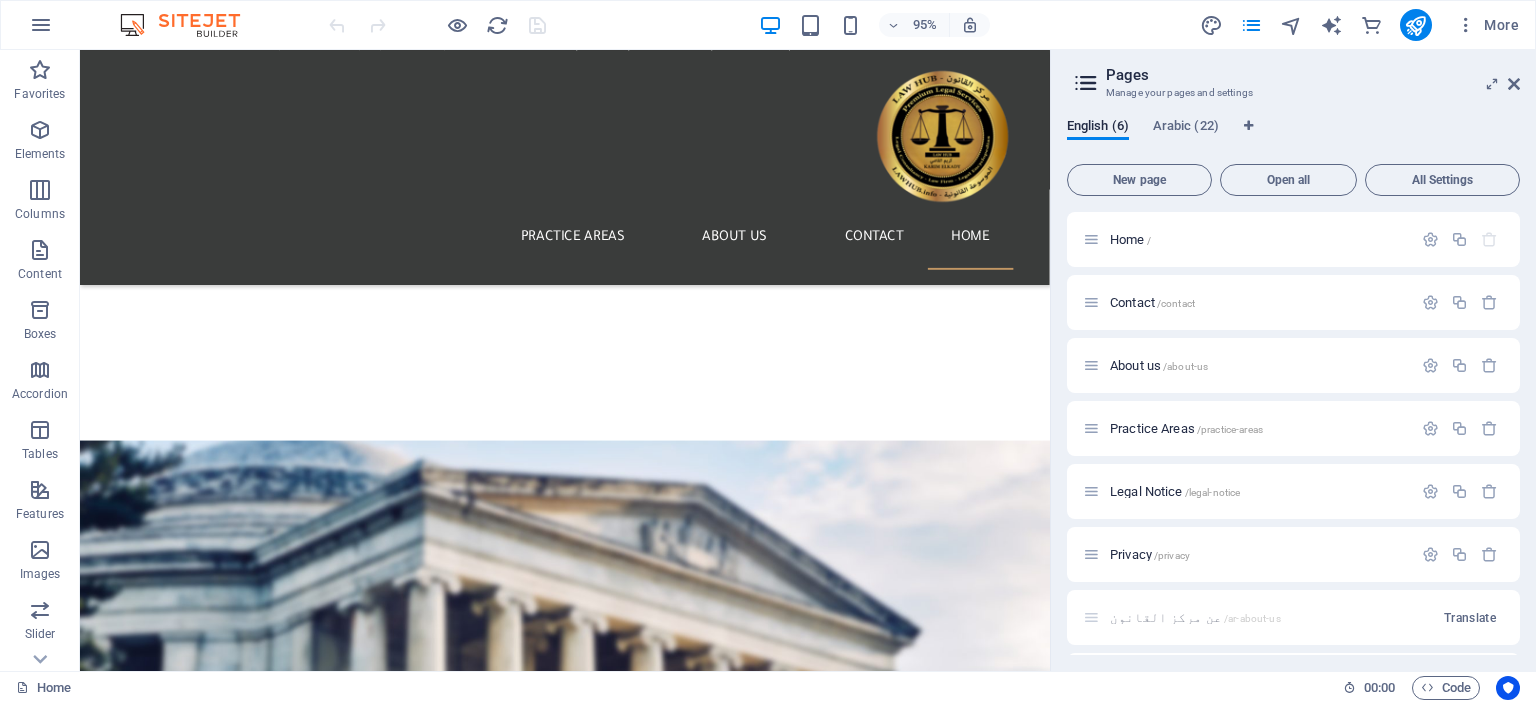 click on "Pages" at bounding box center [1313, 75] 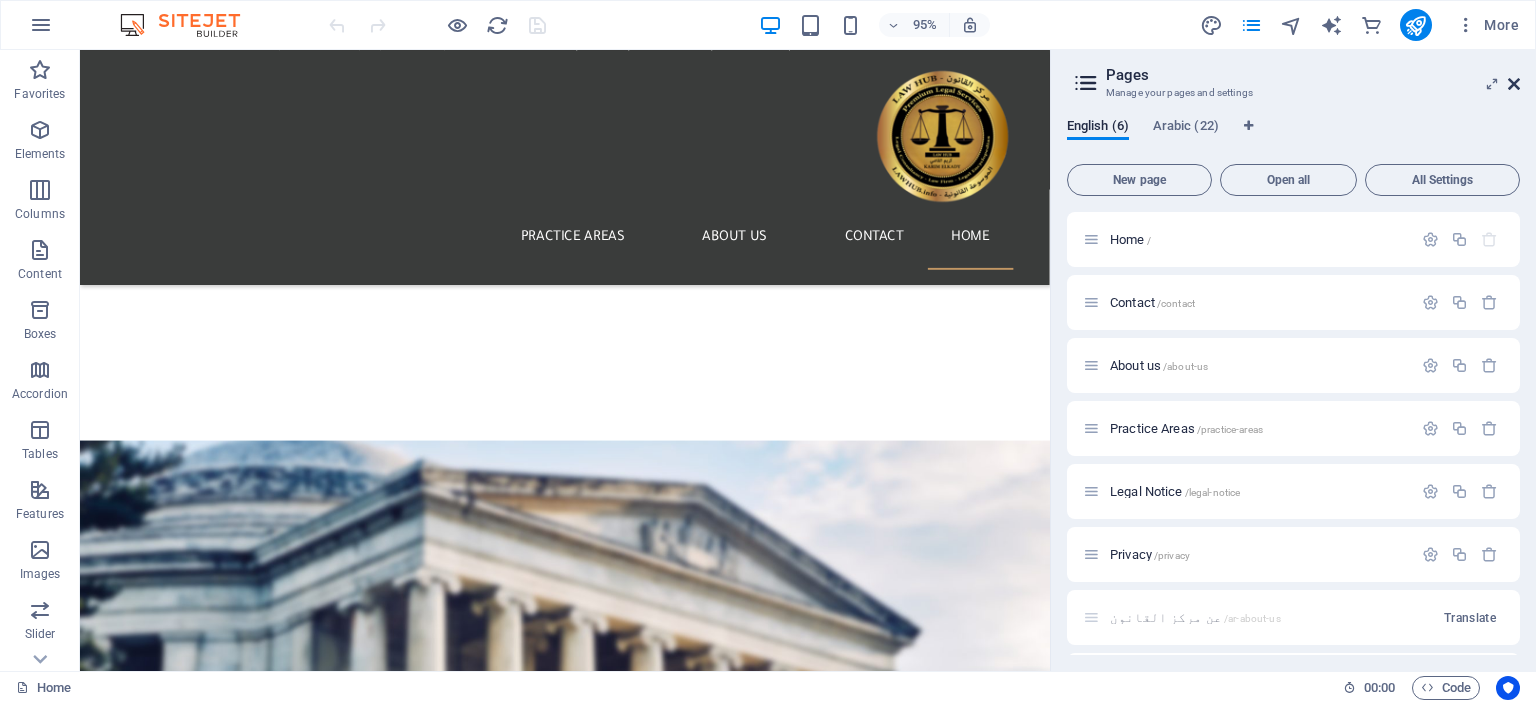 click on "Pages Manage your pages and settings English (6) Arabic (22) New page Open all All Settings Home / Contact /contact About us /about-us Practice Areas /practice-areas Legal Notice /legal-notice Privacy /privacy عن مركز القانون /ar-about-us Translate خدماتنا /services Translate تواصل معنا /ar-contact-us Translate دعوى صحة التوقيع /service-11 Translate الاستشارات القانونية /service-12 Translate صياغة ومراجعة كافة أنواع العقود /service-13 Translate تأسيس الشركات /service-14 Translate الاستعلام الأمنى /service-15 Translate صياغة صحف الدعاوى واعداد المذكرات والطعون /service-16 Translate تسجيل العلامة التجارية /service-17 Translate أعمال الشهر العقاري والتوثيق /service-18 Translate توثيق زواج الأجانب /service-19 Translate القضايا الجنائية /service-20 Translate القضايا المدنية" at bounding box center (1293, 360) 